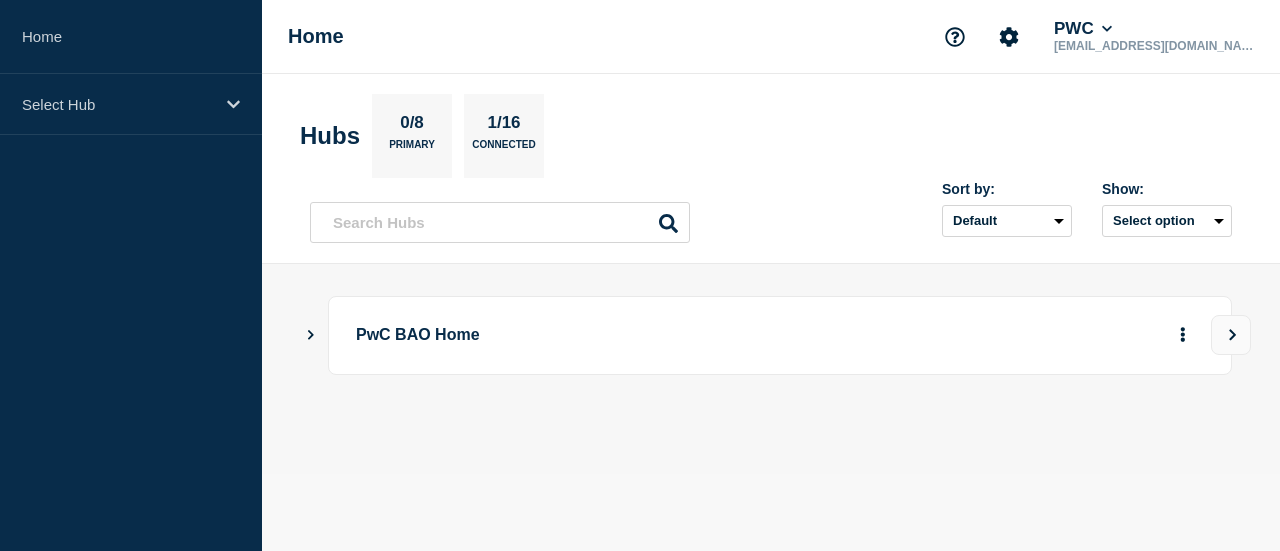 scroll, scrollTop: 0, scrollLeft: 0, axis: both 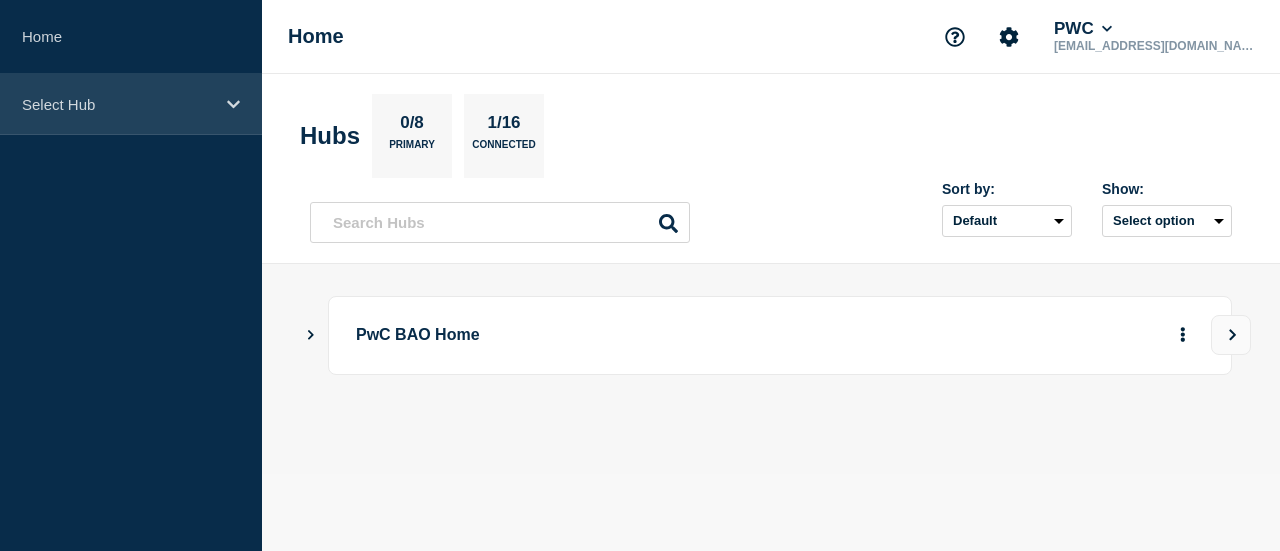 click on "Select Hub" at bounding box center [131, 104] 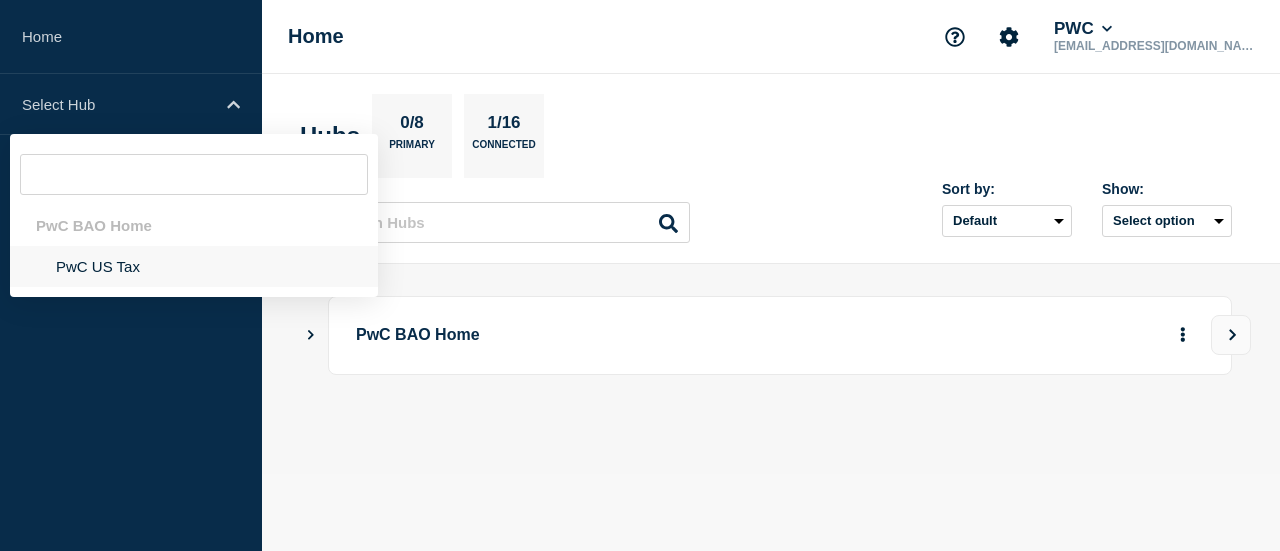 click on "PwC US Tax" 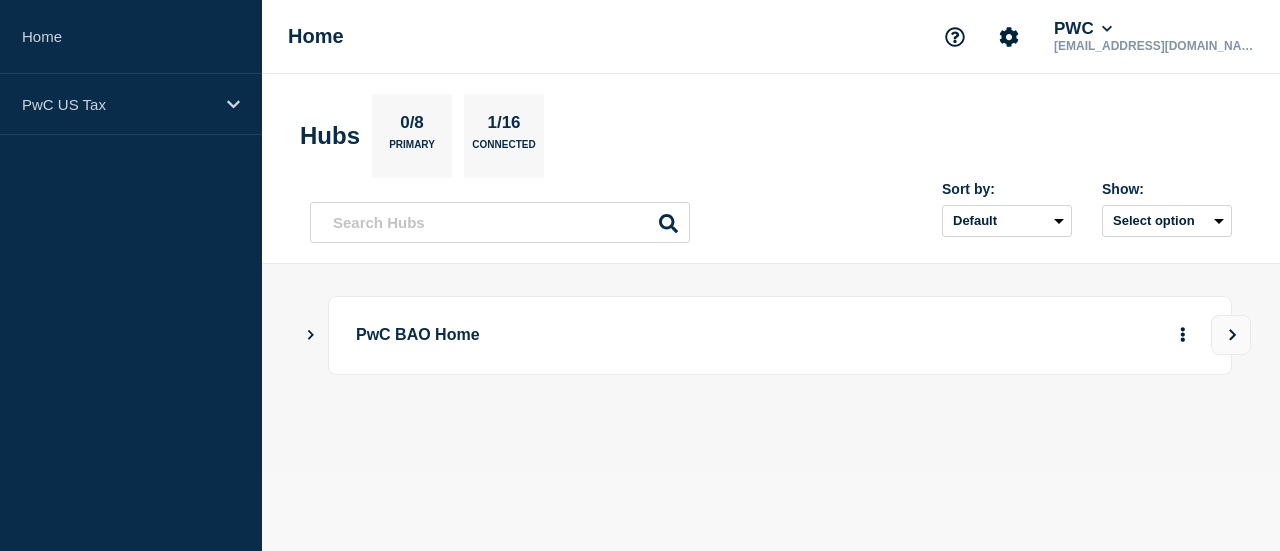 click on "Home PwC US Tax" at bounding box center [131, 275] 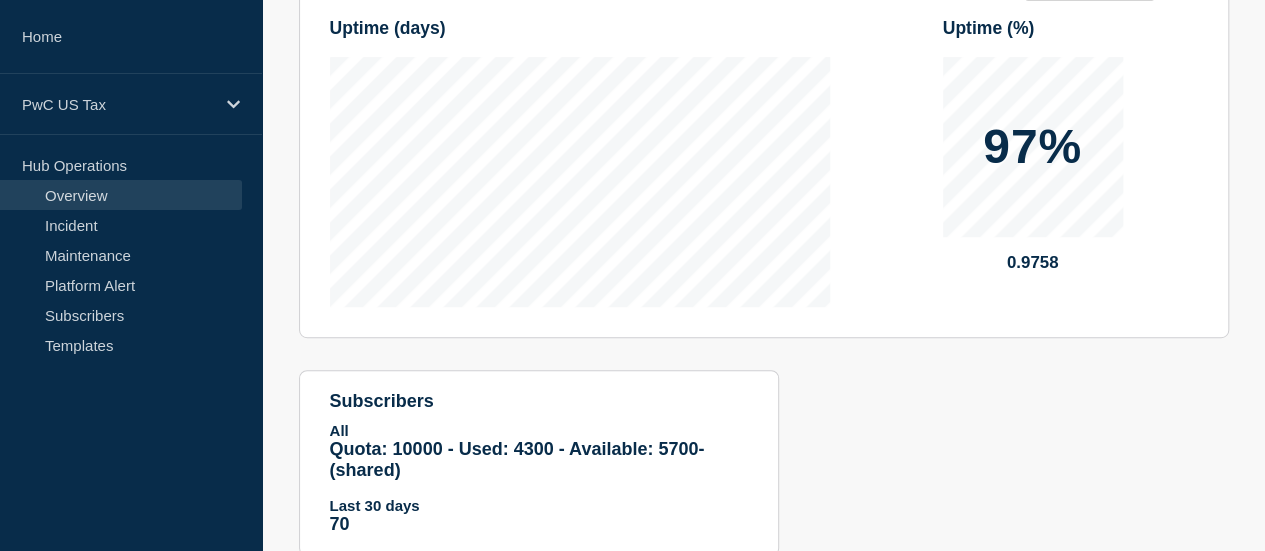 scroll, scrollTop: 429, scrollLeft: 0, axis: vertical 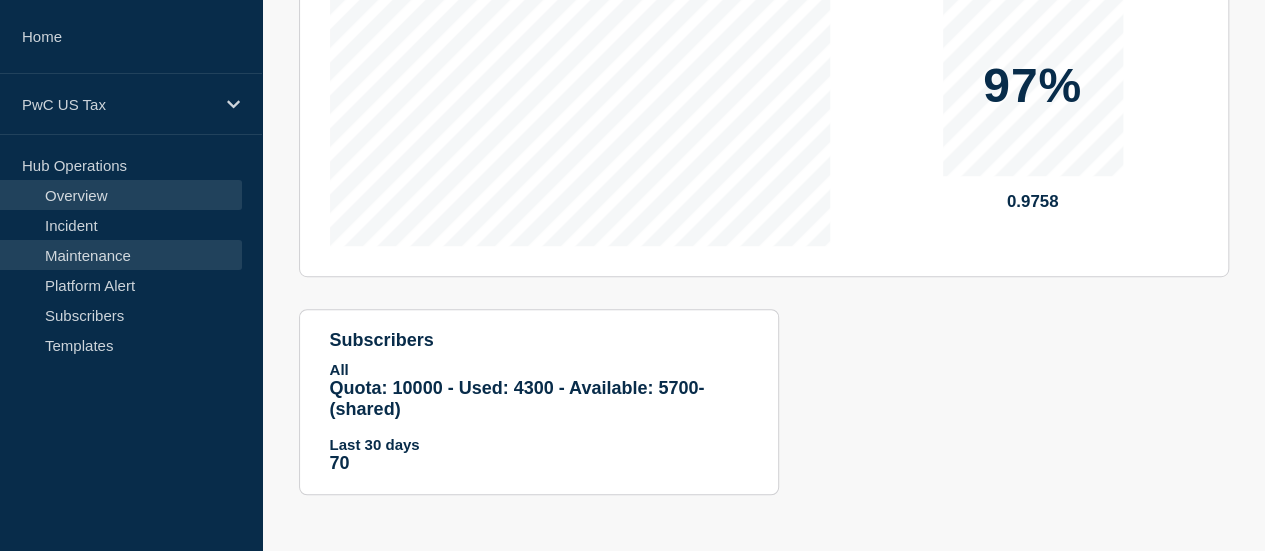 click on "Maintenance" at bounding box center [121, 255] 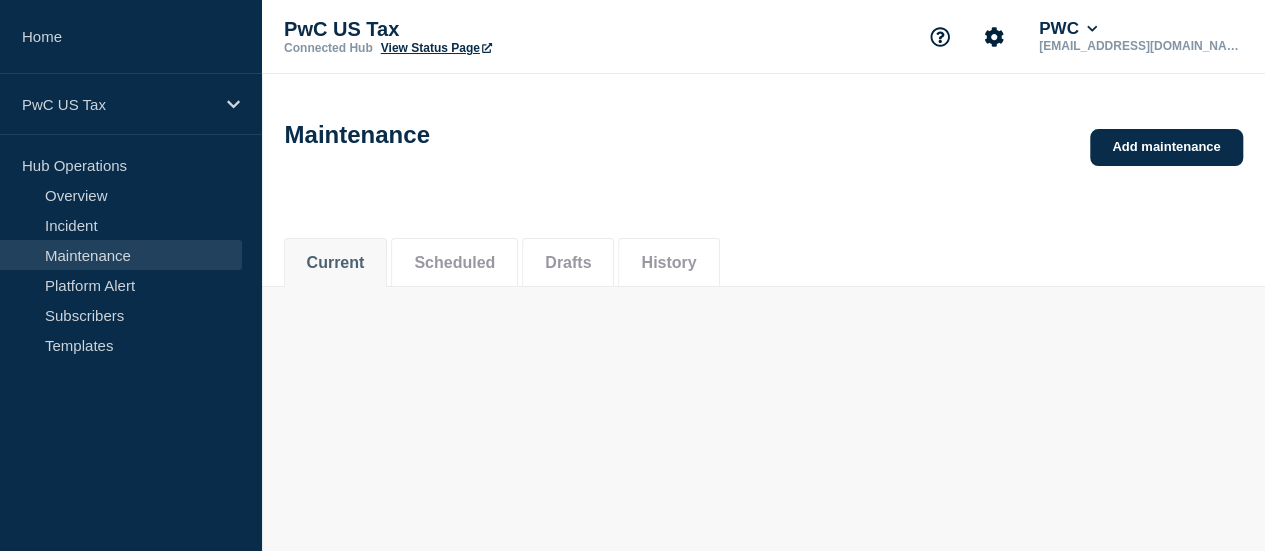 scroll, scrollTop: 0, scrollLeft: 0, axis: both 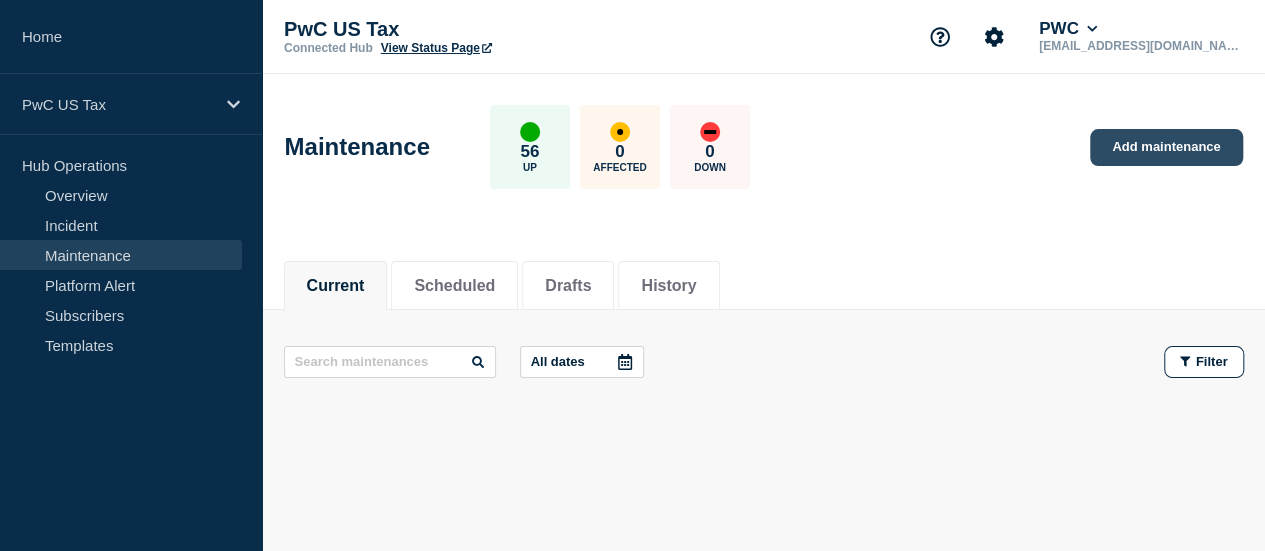 click on "Add maintenance" 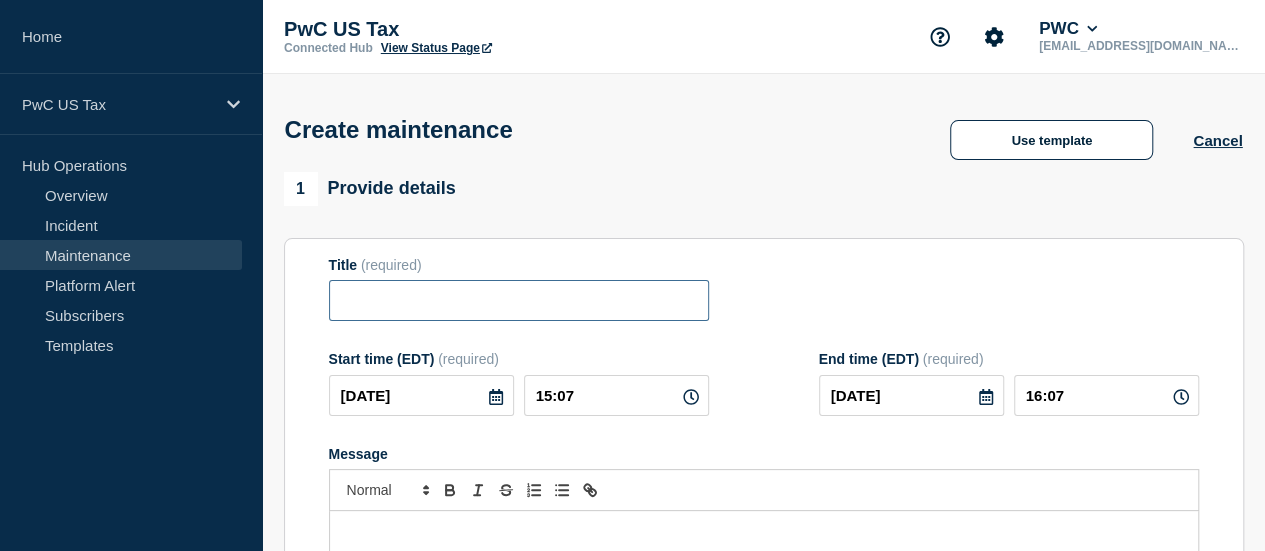 click at bounding box center (519, 300) 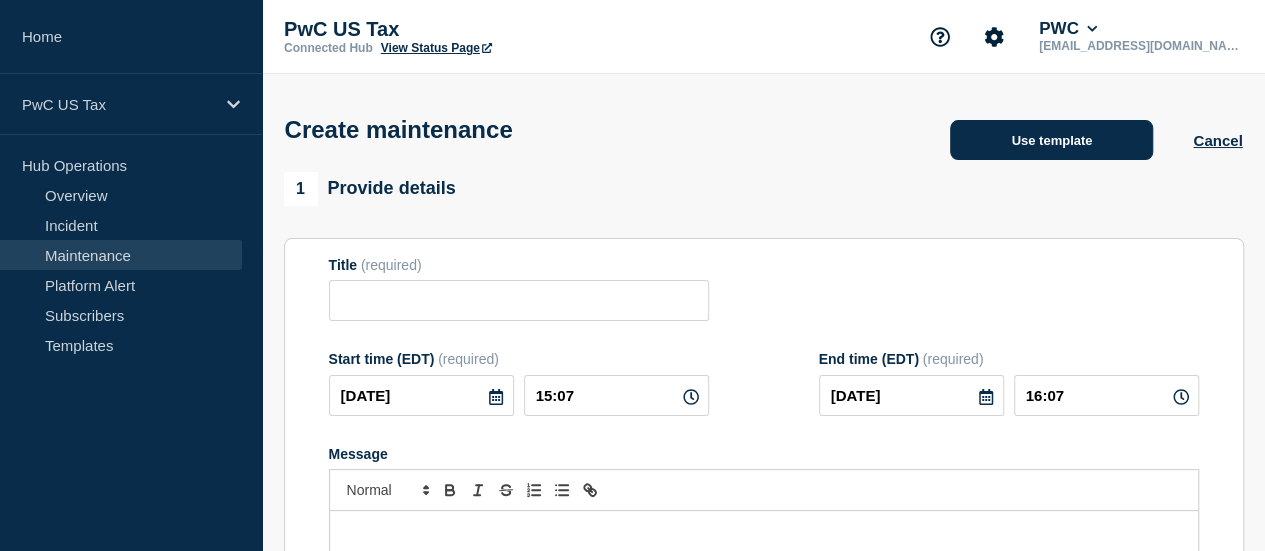 click on "Use template" at bounding box center (1051, 140) 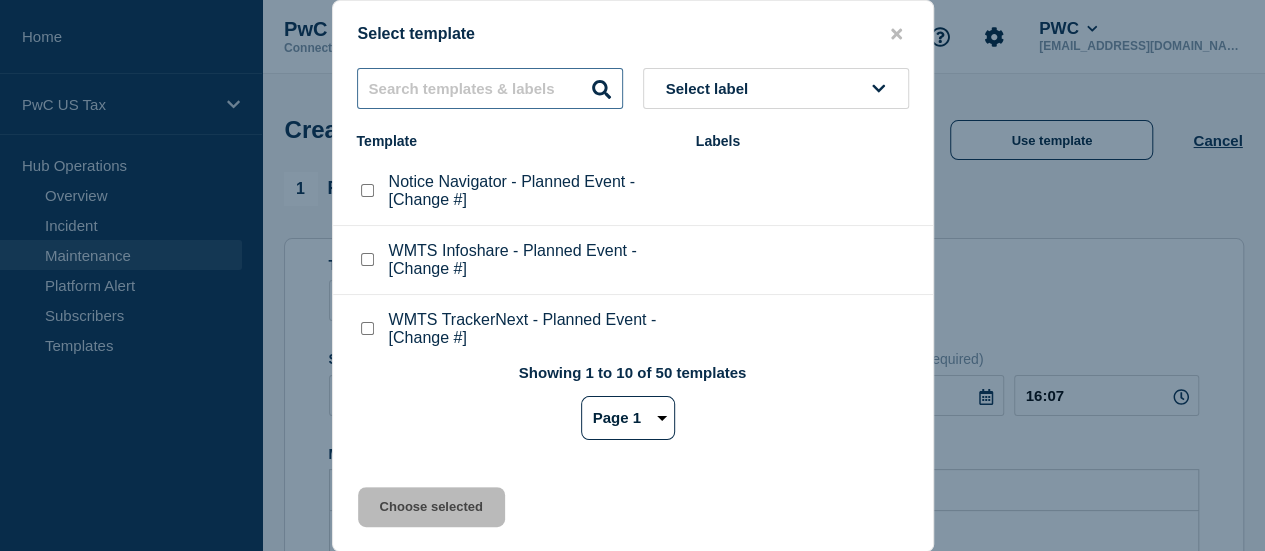 click at bounding box center [490, 88] 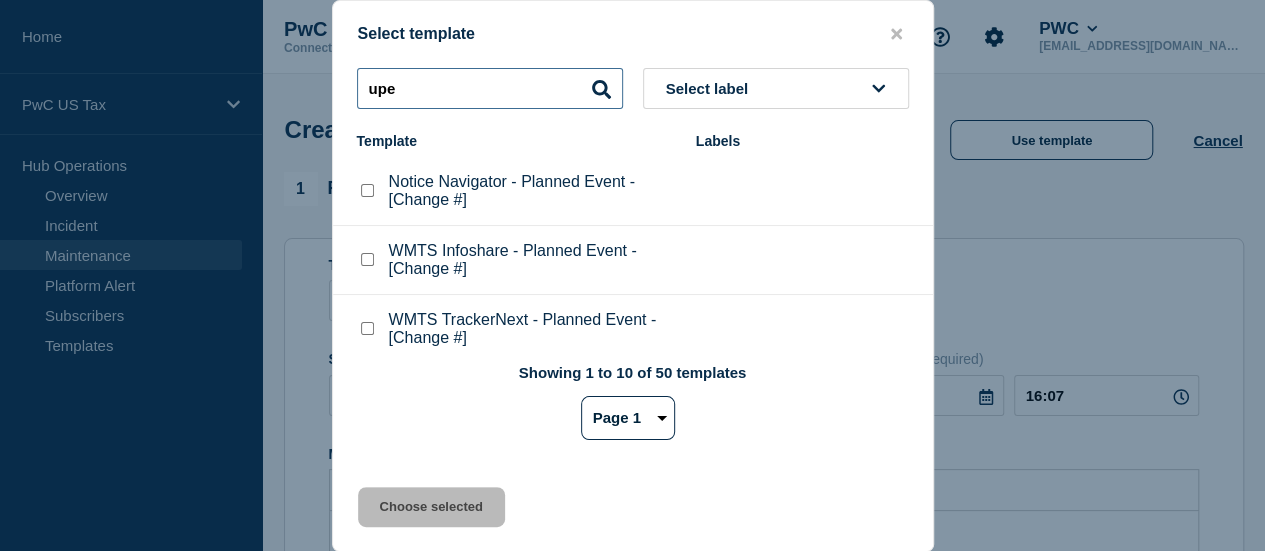 type on "upe" 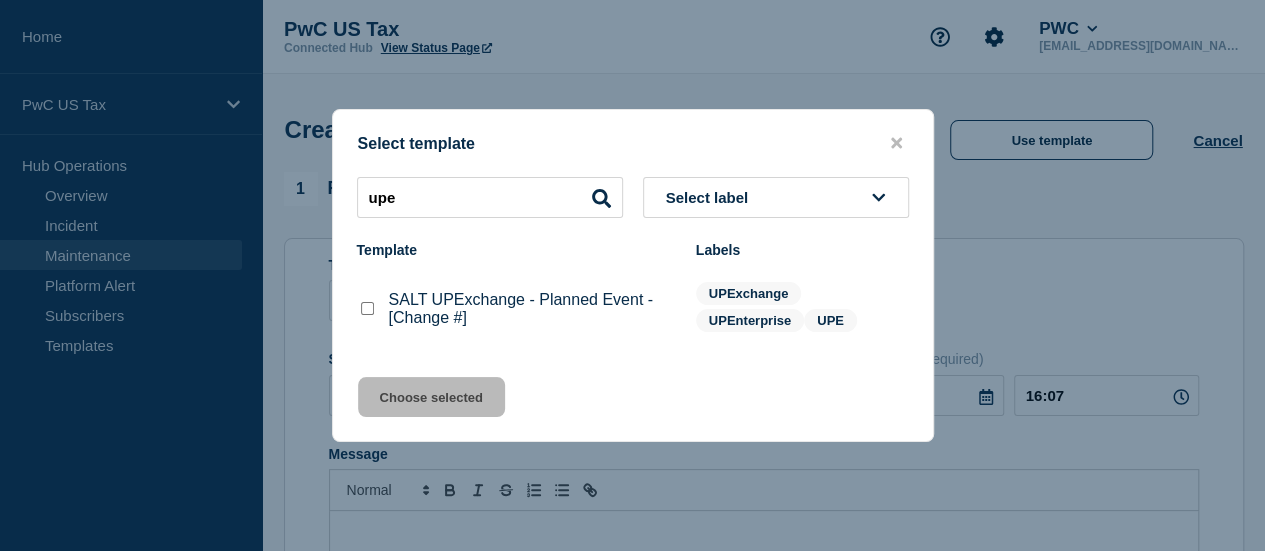 click at bounding box center [367, 308] 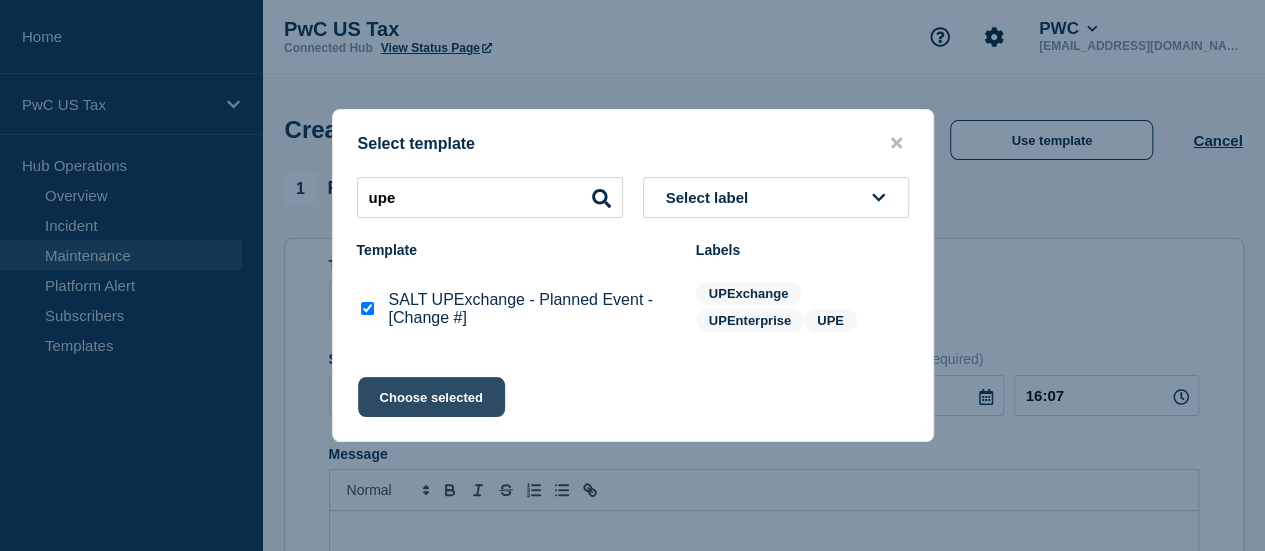 click on "Choose selected" 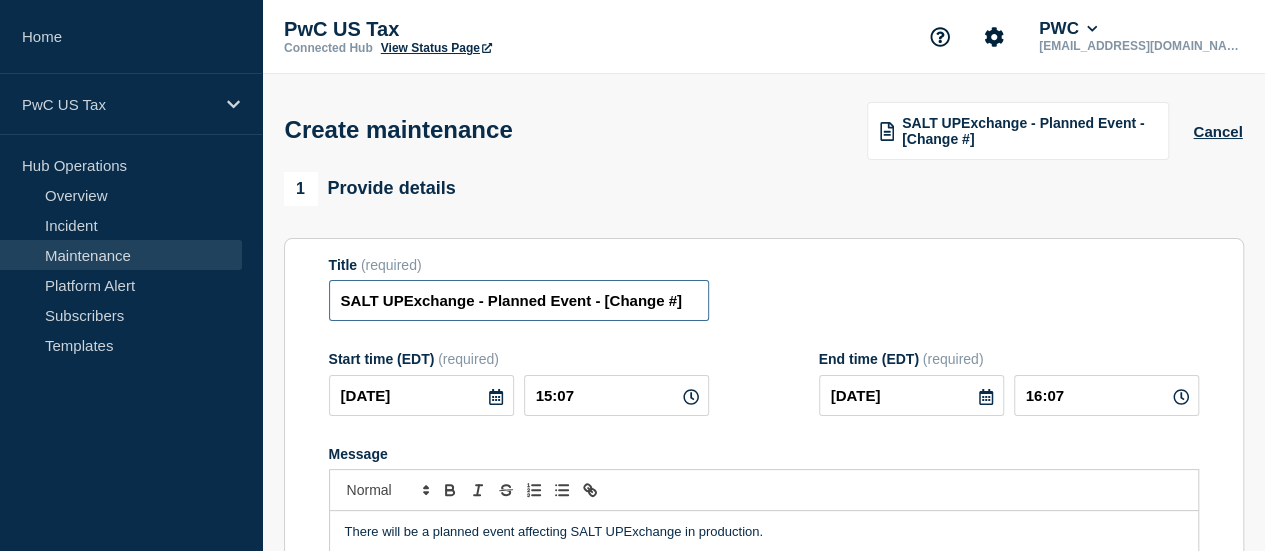 scroll, scrollTop: 0, scrollLeft: 6, axis: horizontal 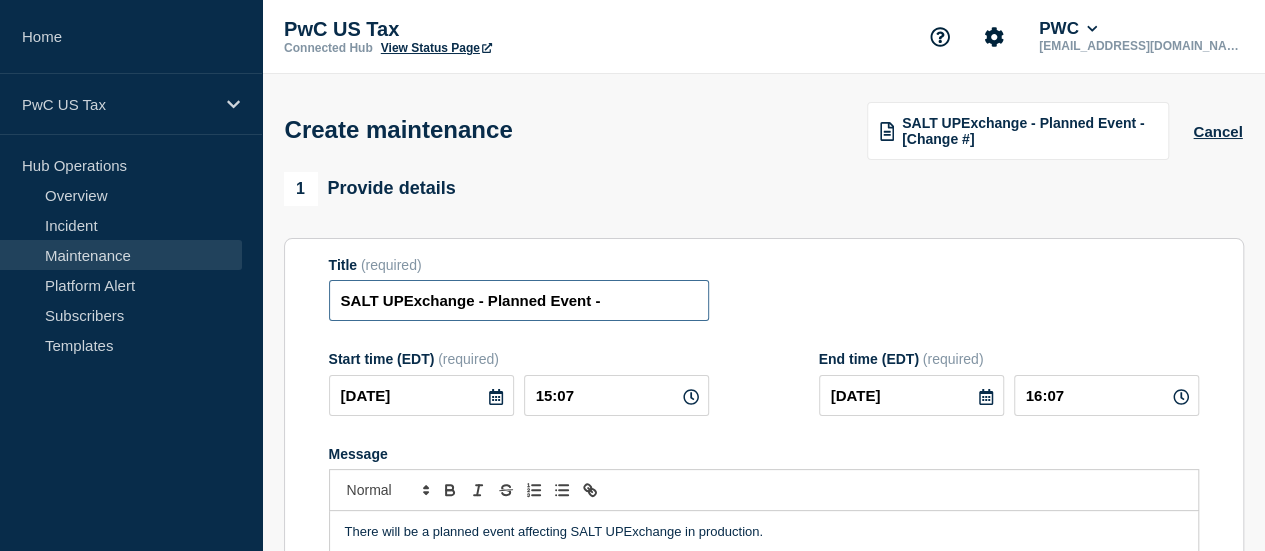 paste on "CHG1485486" 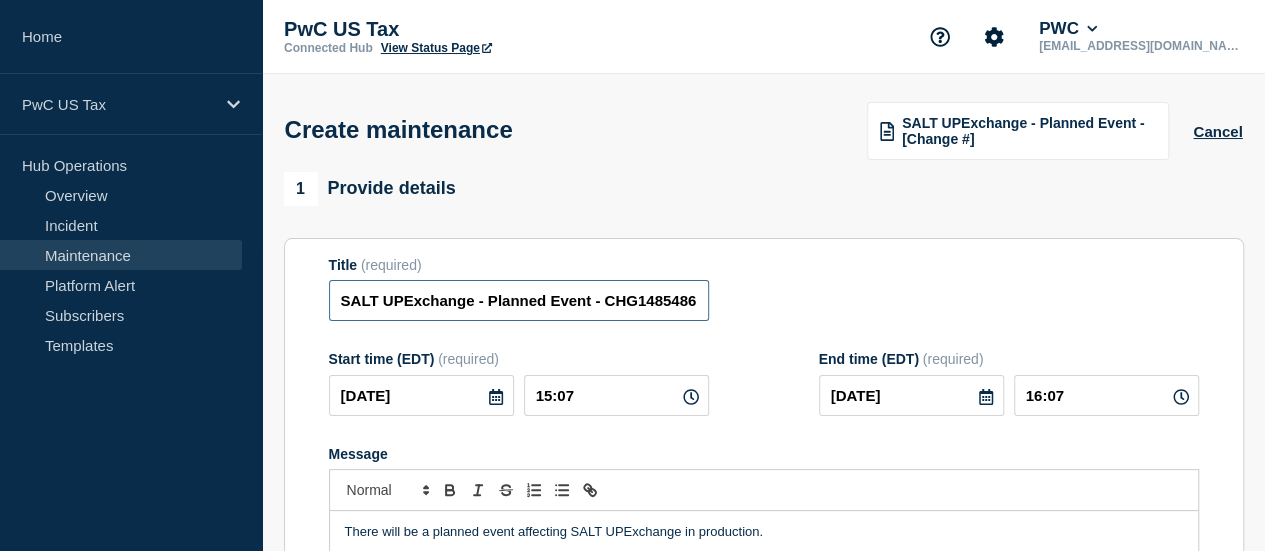 scroll, scrollTop: 0, scrollLeft: 20, axis: horizontal 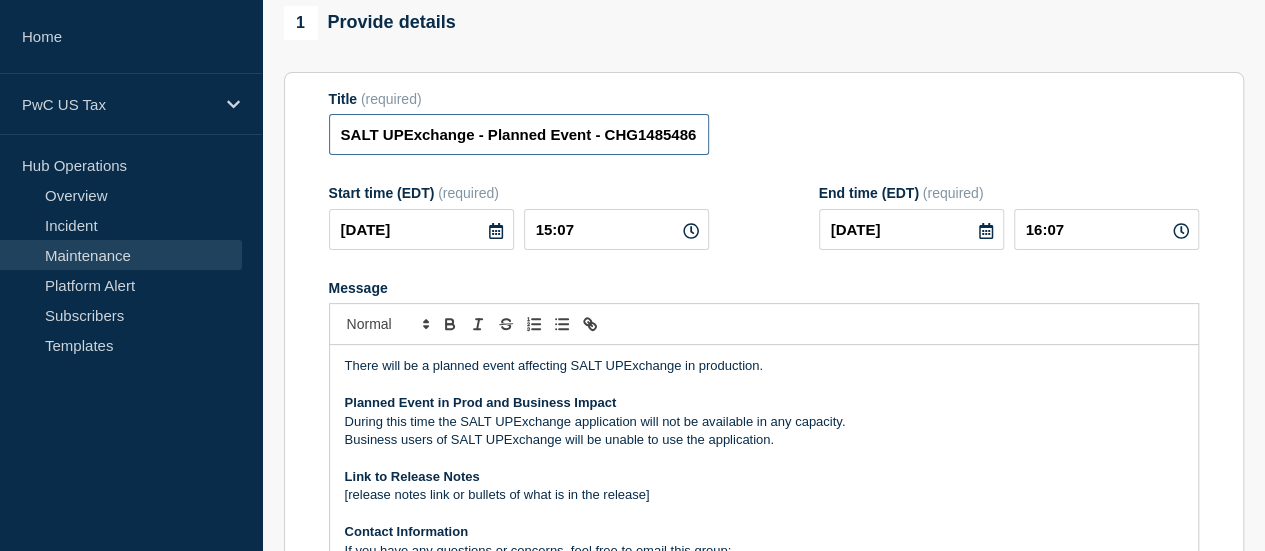 type on "SALT UPExchange - Planned Event - CHG1485486" 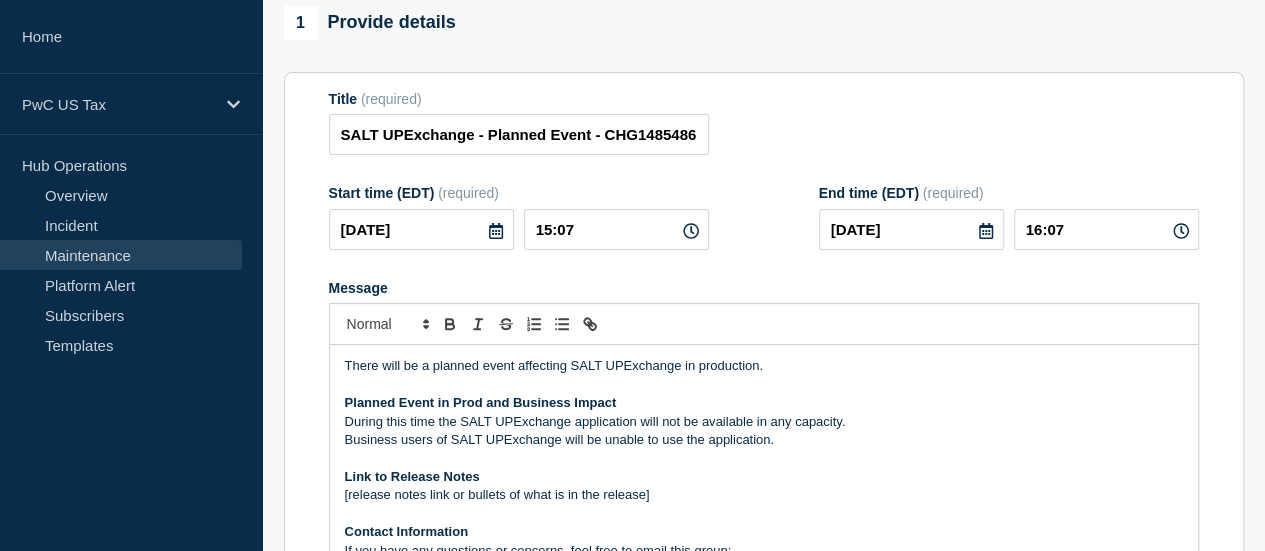 scroll, scrollTop: 0, scrollLeft: 0, axis: both 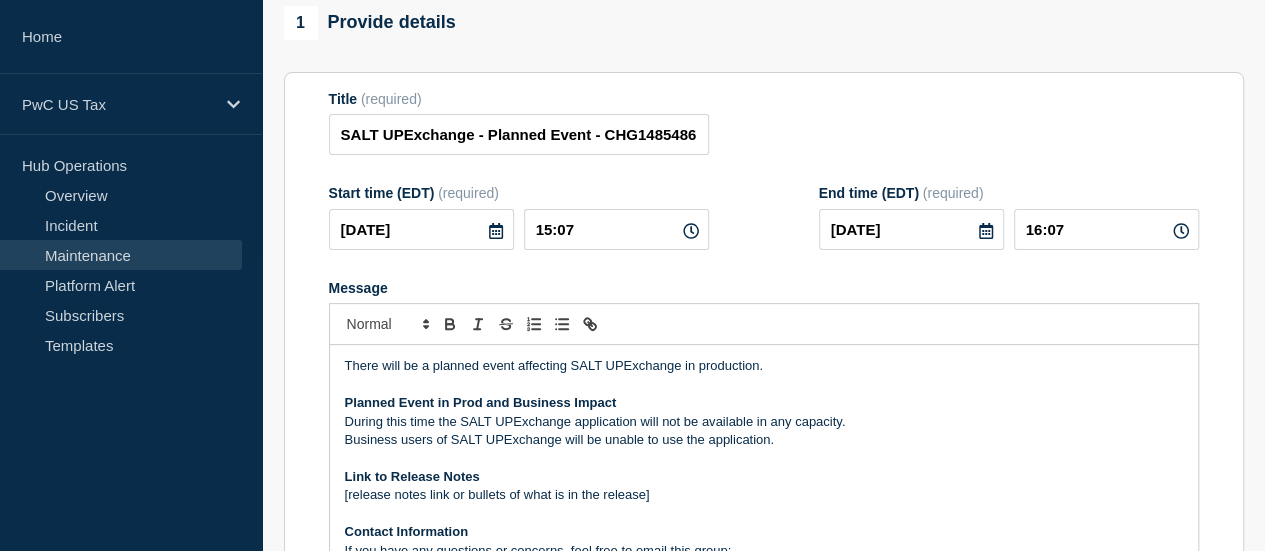 click 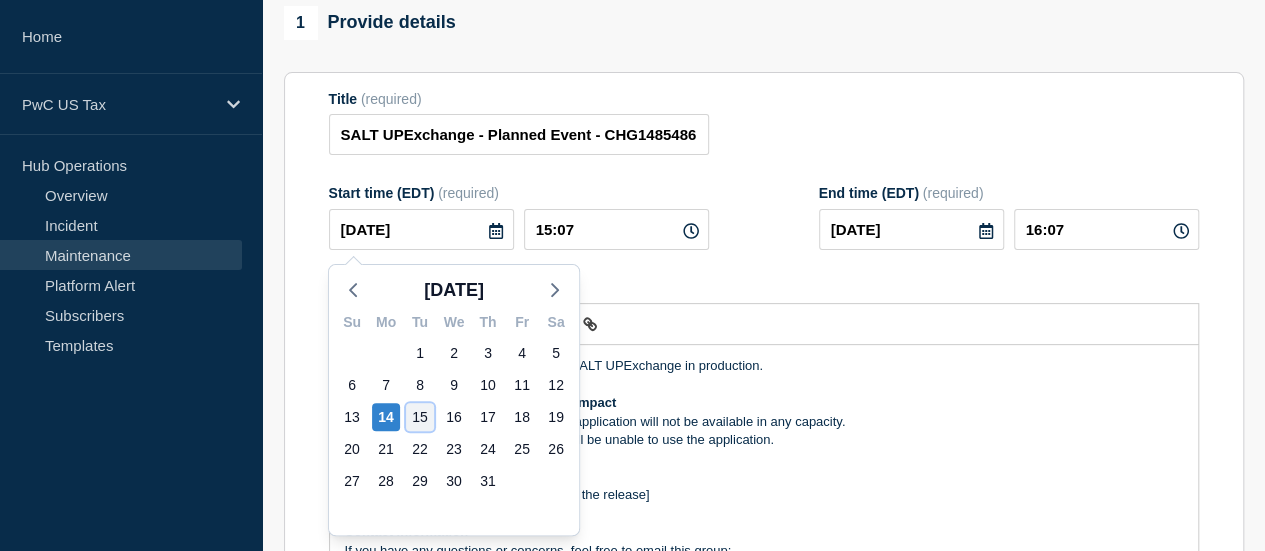 click on "15" 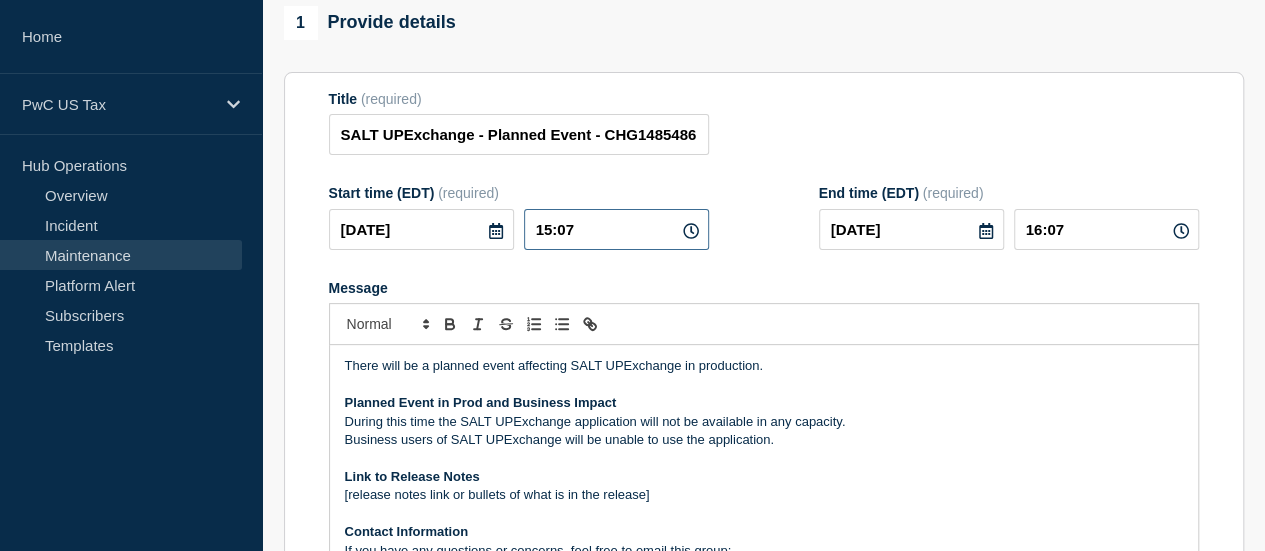 click on "15:07" at bounding box center [616, 229] 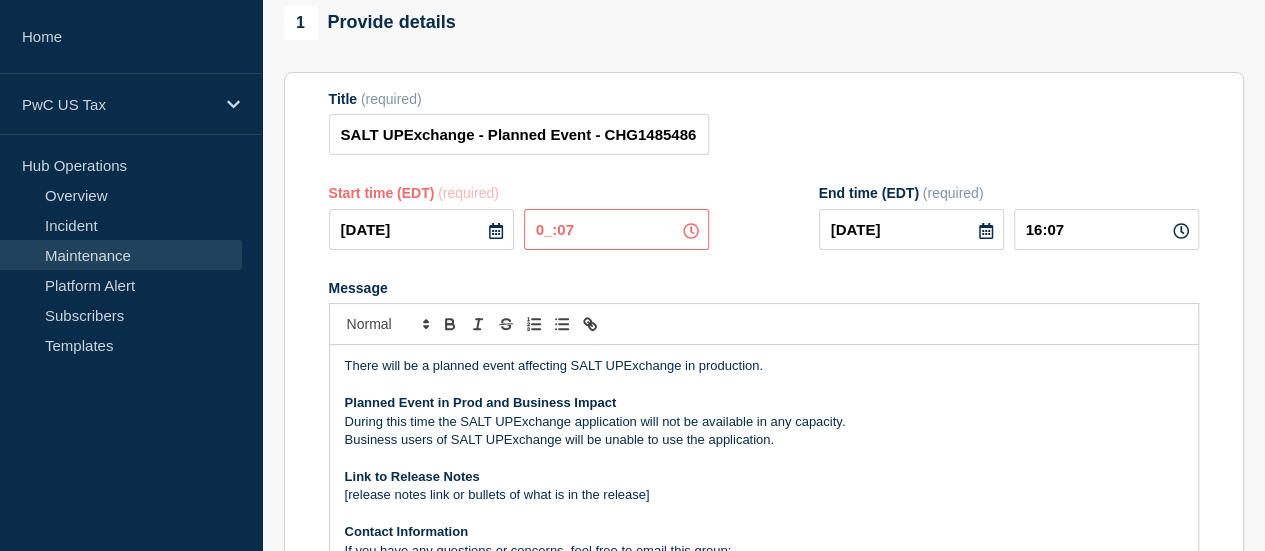 type on "02:07" 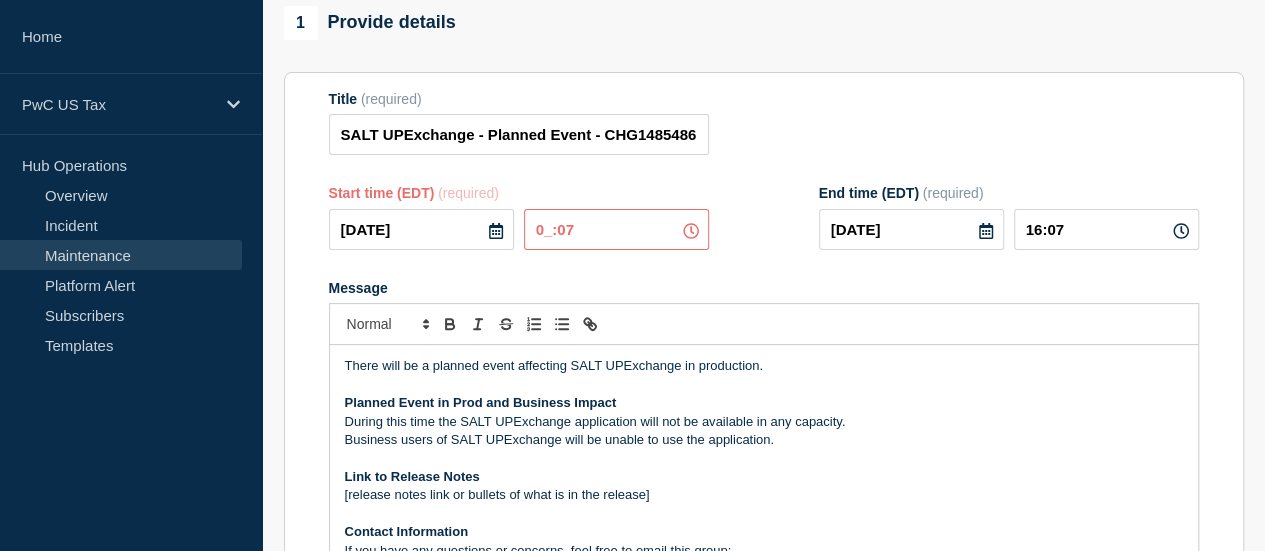 type on "03:07" 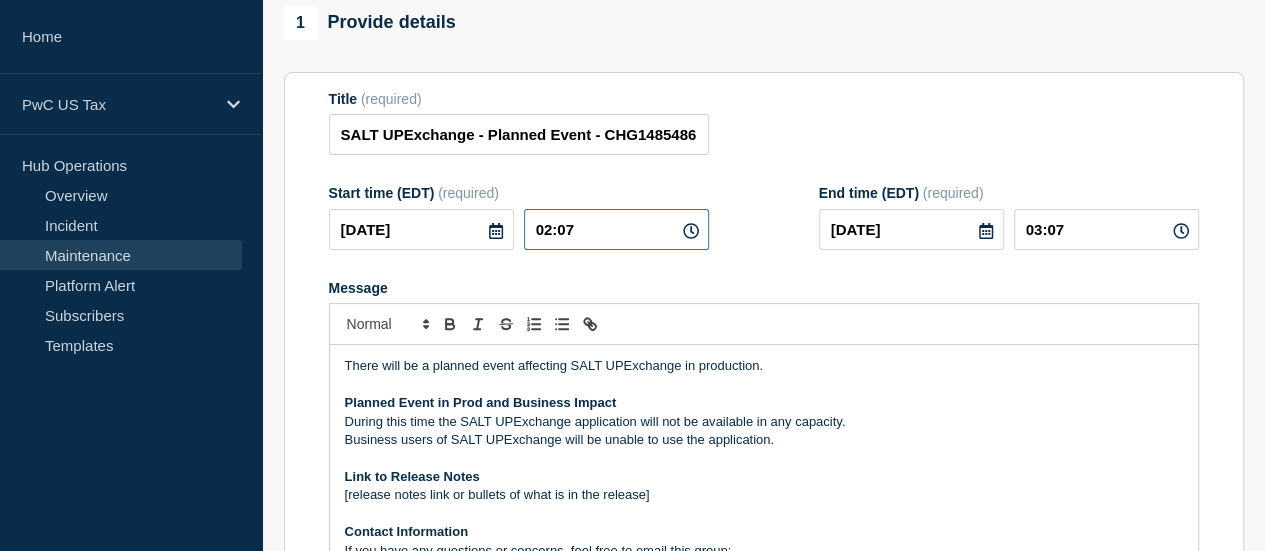 click on "02:07" at bounding box center (616, 229) 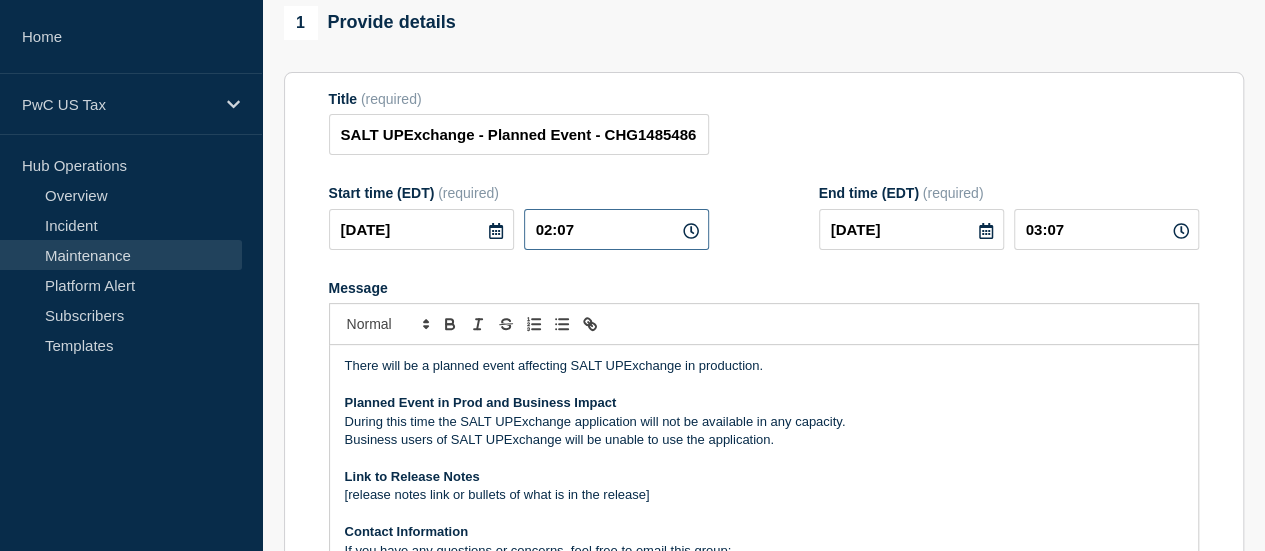 click on "02:07" at bounding box center [616, 229] 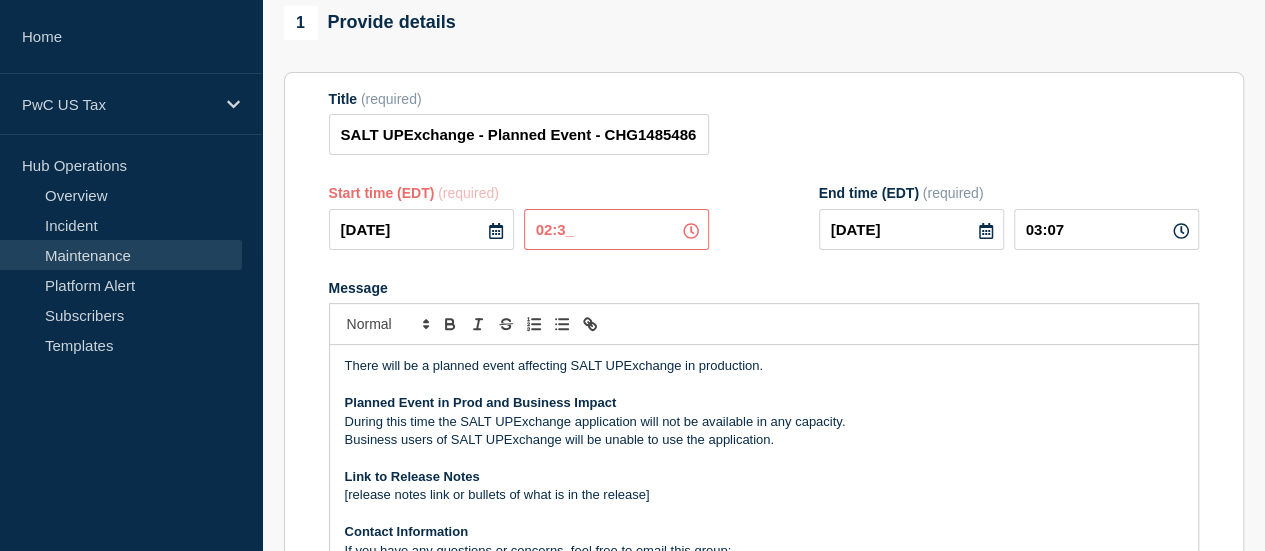 type on "02:30" 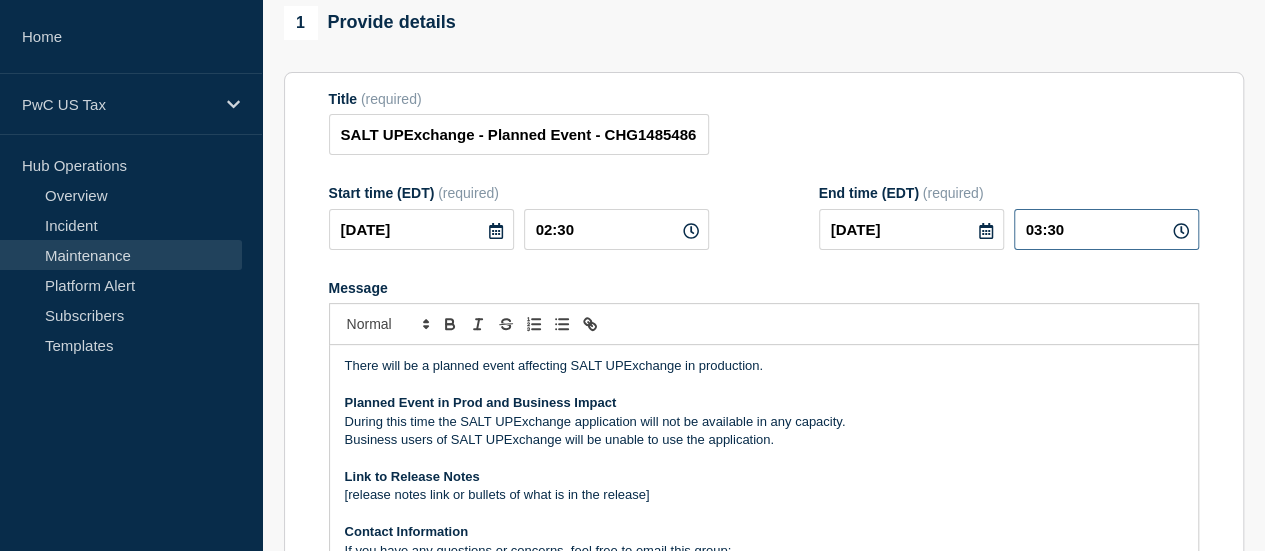 click on "03:30" at bounding box center (1106, 229) 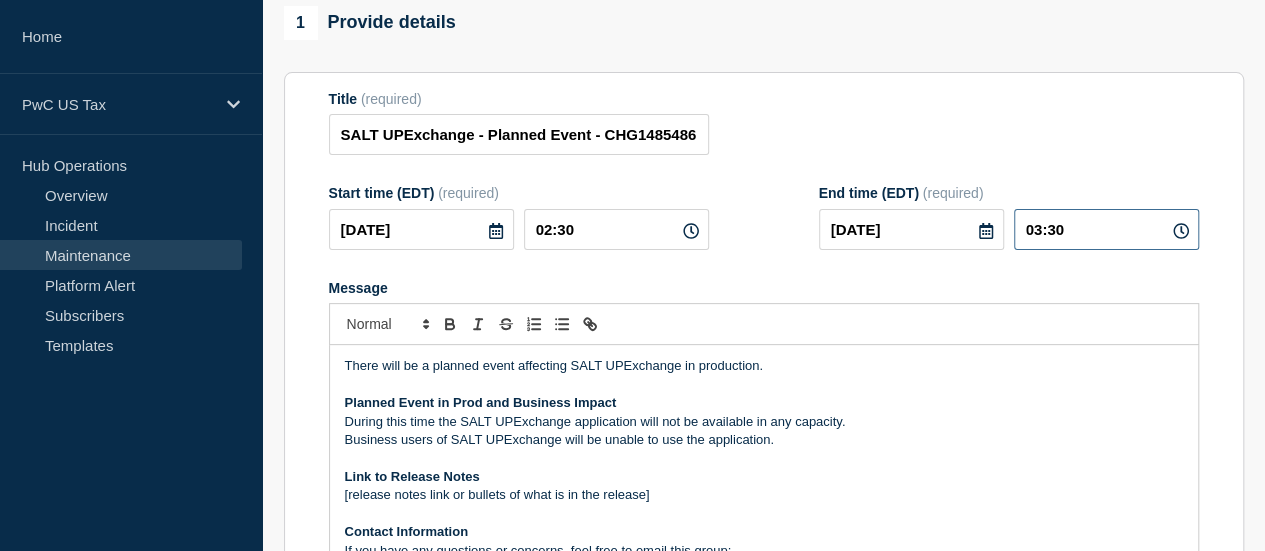 click on "03:30" at bounding box center (1106, 229) 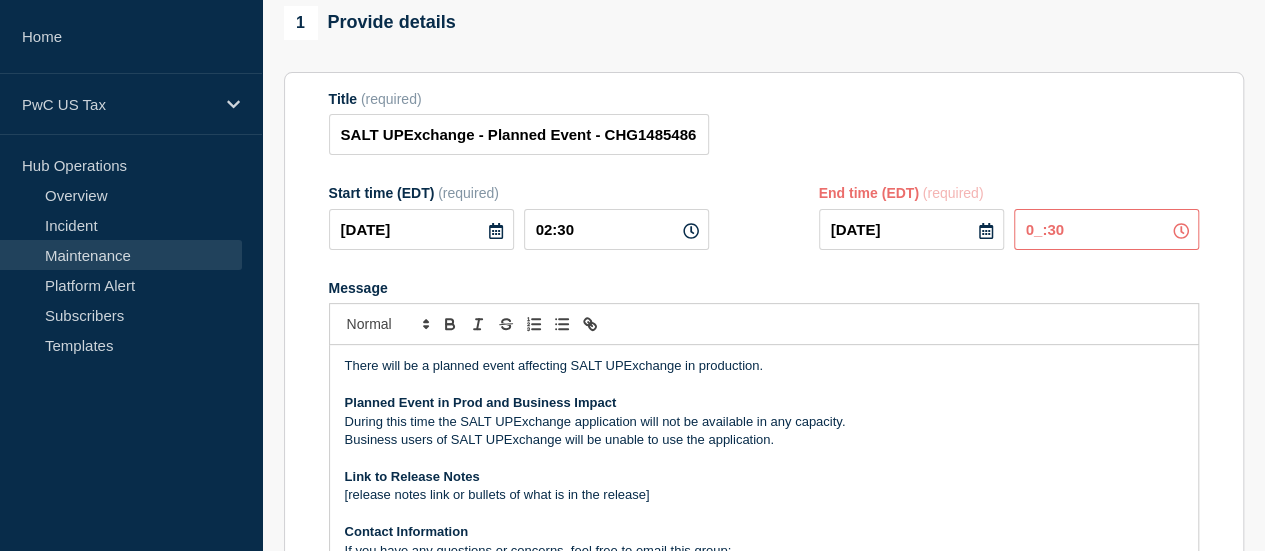 type on "05:30" 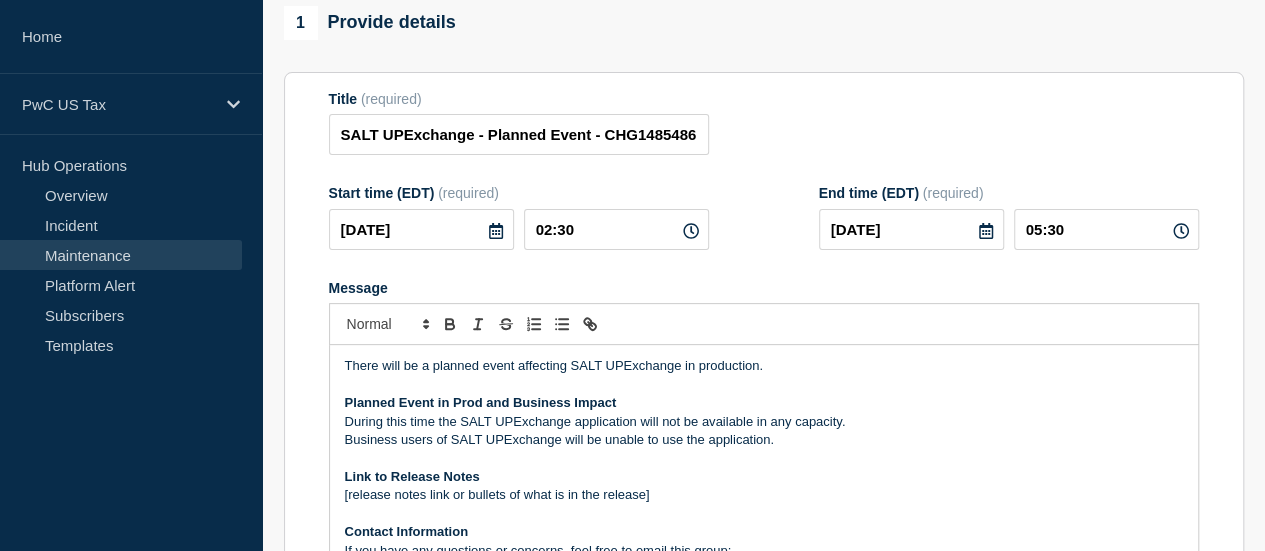 click on "Title  (required) SALT UPExchange - Planned Event - CHG1485486" at bounding box center [764, 123] 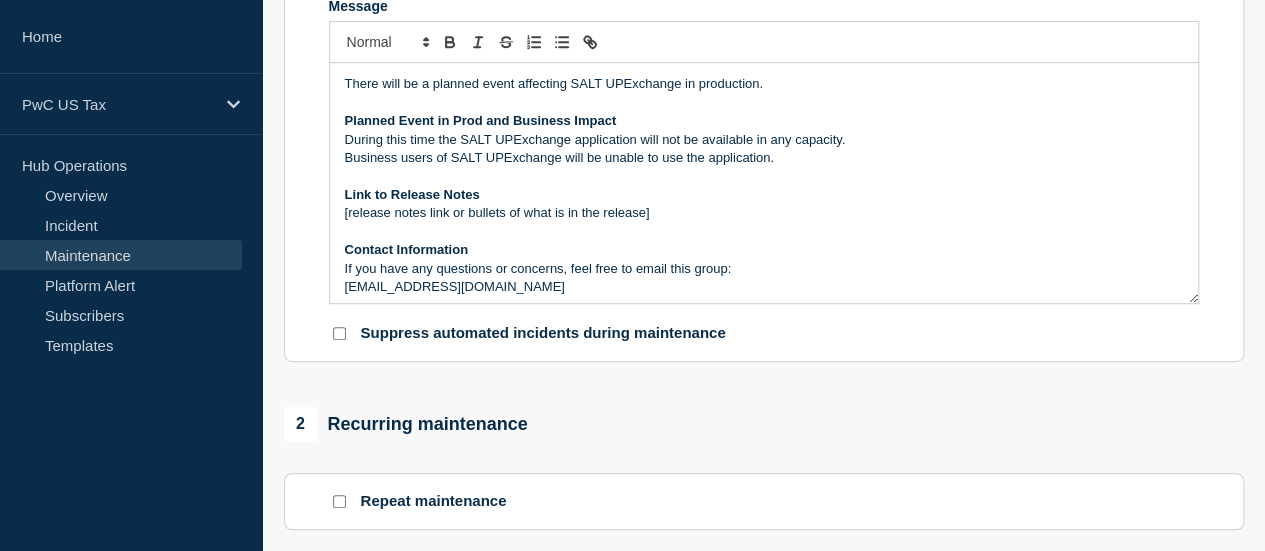 scroll, scrollTop: 454, scrollLeft: 0, axis: vertical 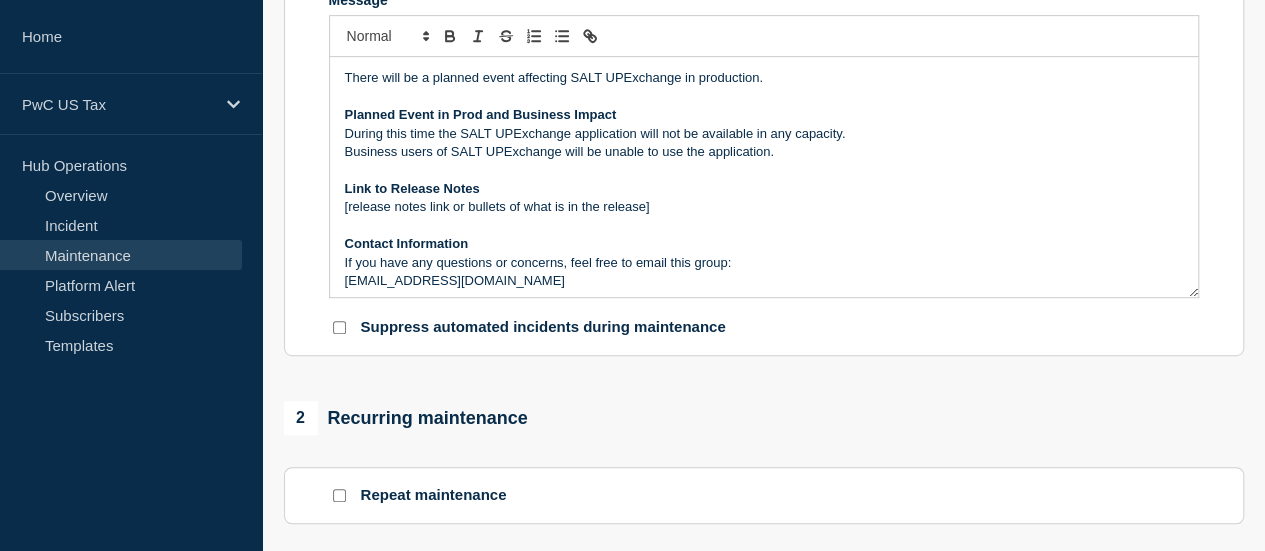 click at bounding box center [339, 327] 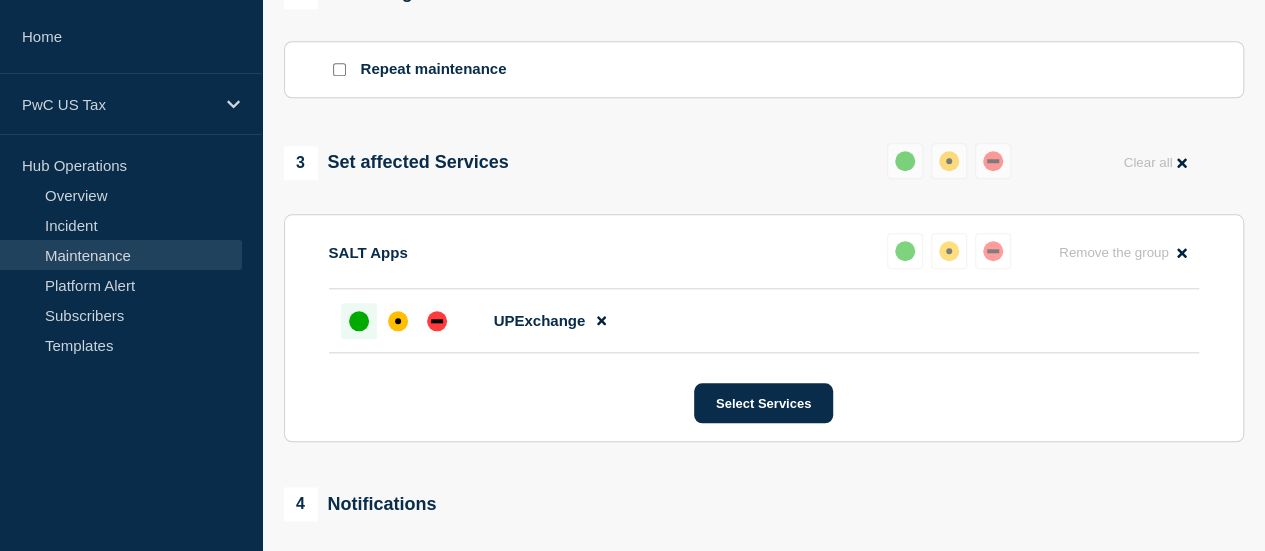scroll, scrollTop: 882, scrollLeft: 0, axis: vertical 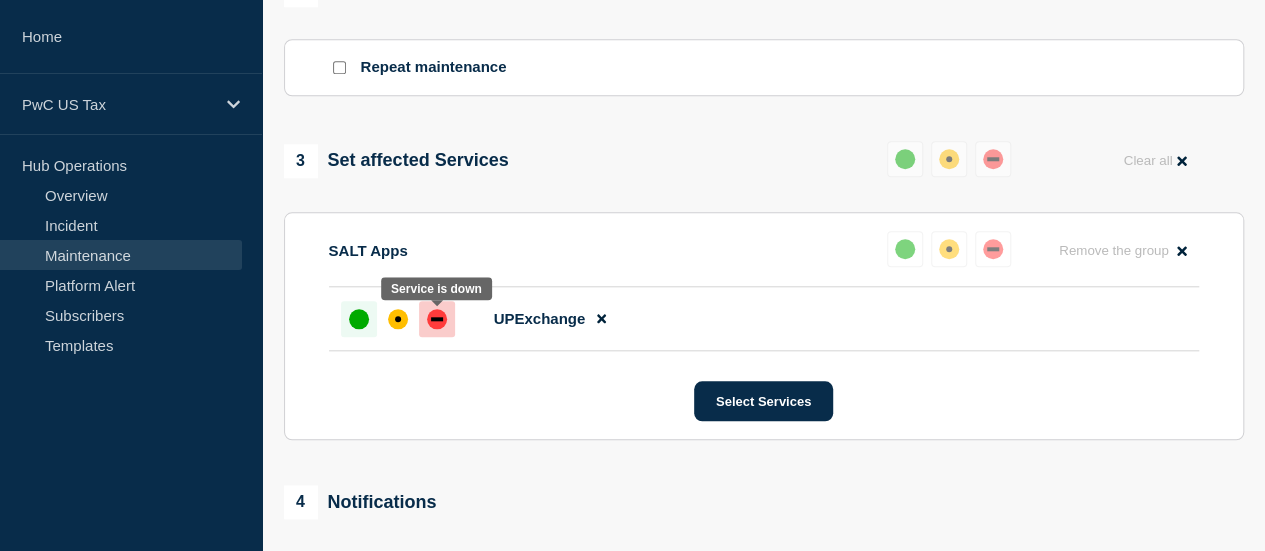 click at bounding box center (437, 319) 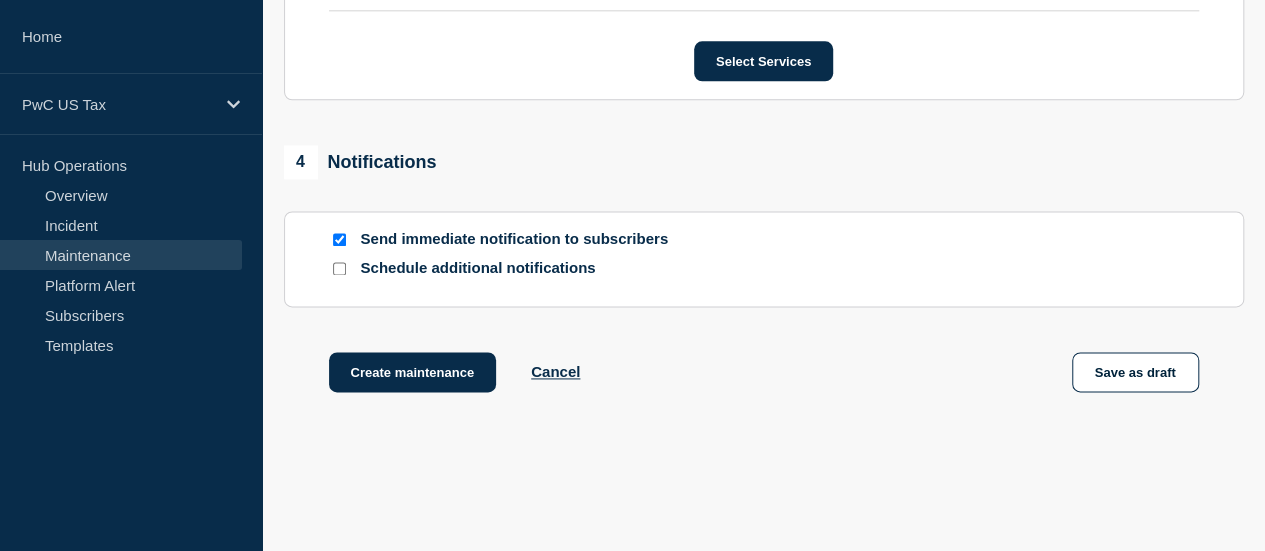 scroll, scrollTop: 1225, scrollLeft: 0, axis: vertical 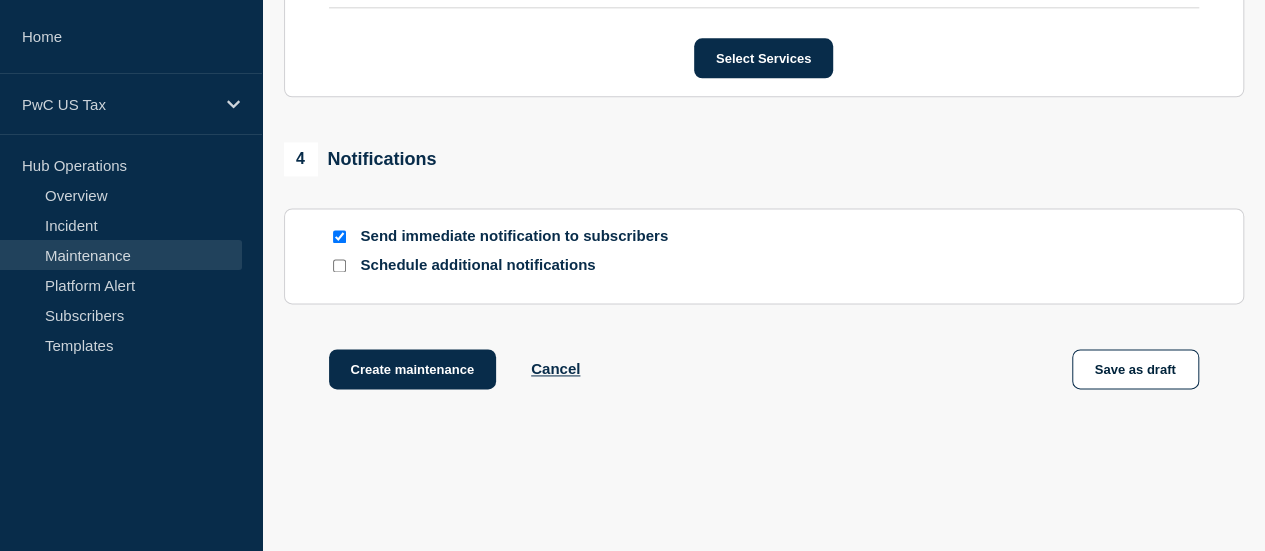 click at bounding box center (339, 265) 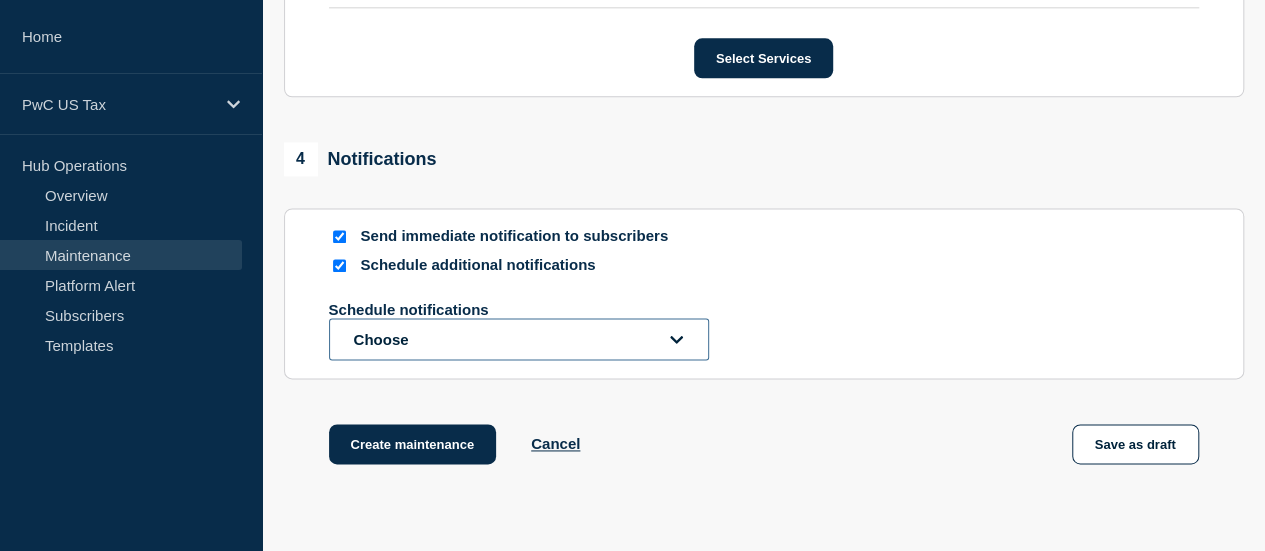 click on "Choose" 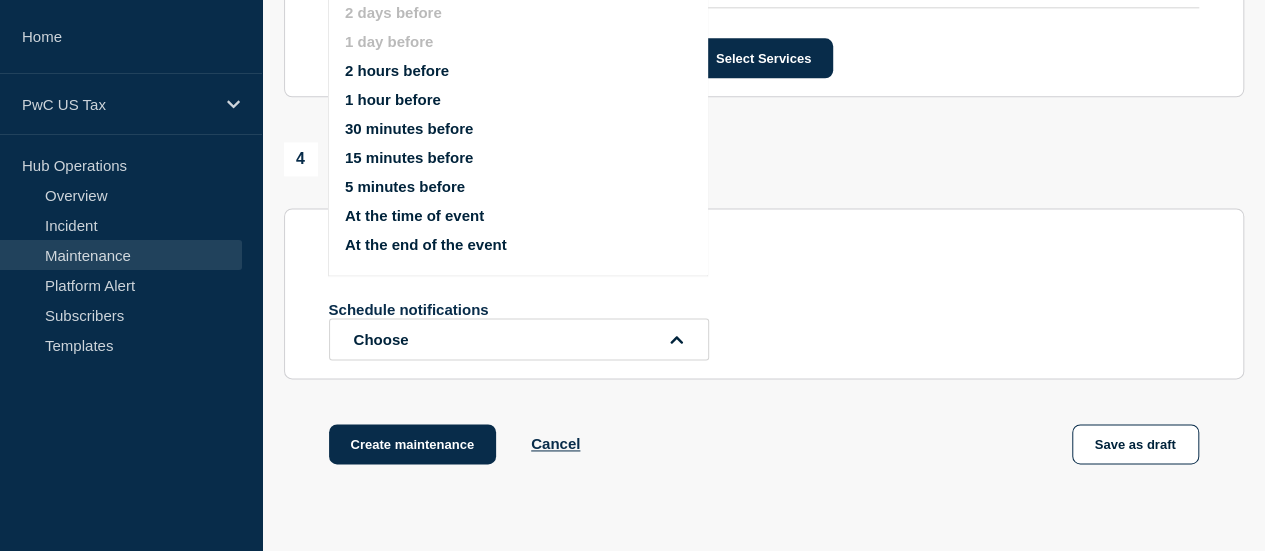 scroll, scrollTop: 1095, scrollLeft: 0, axis: vertical 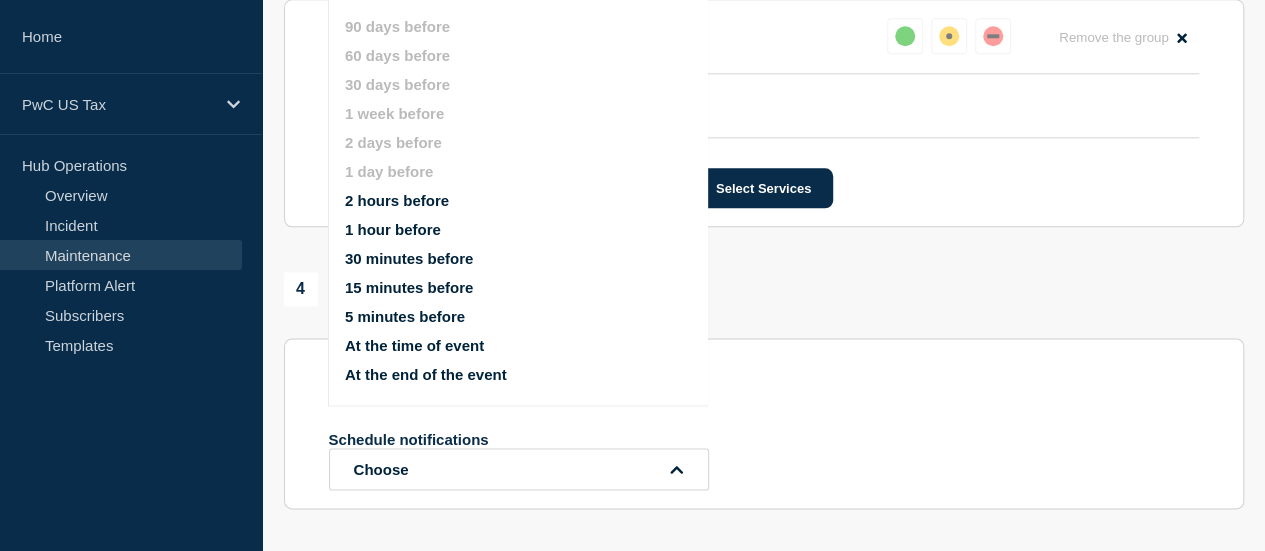 click on "1 hour before" at bounding box center (393, 229) 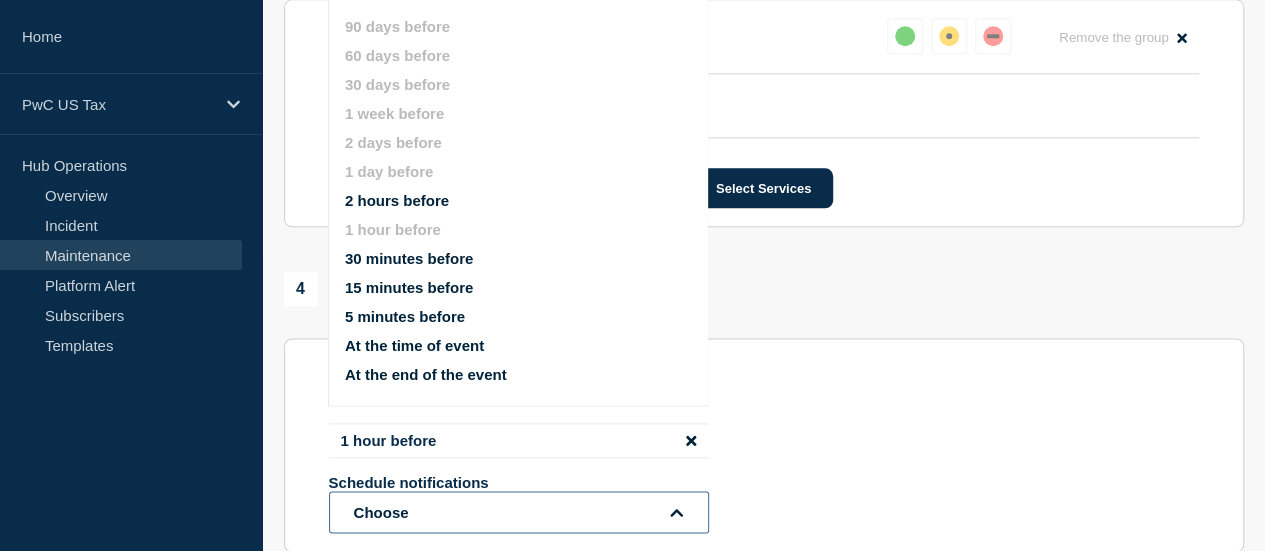 click on "Choose" 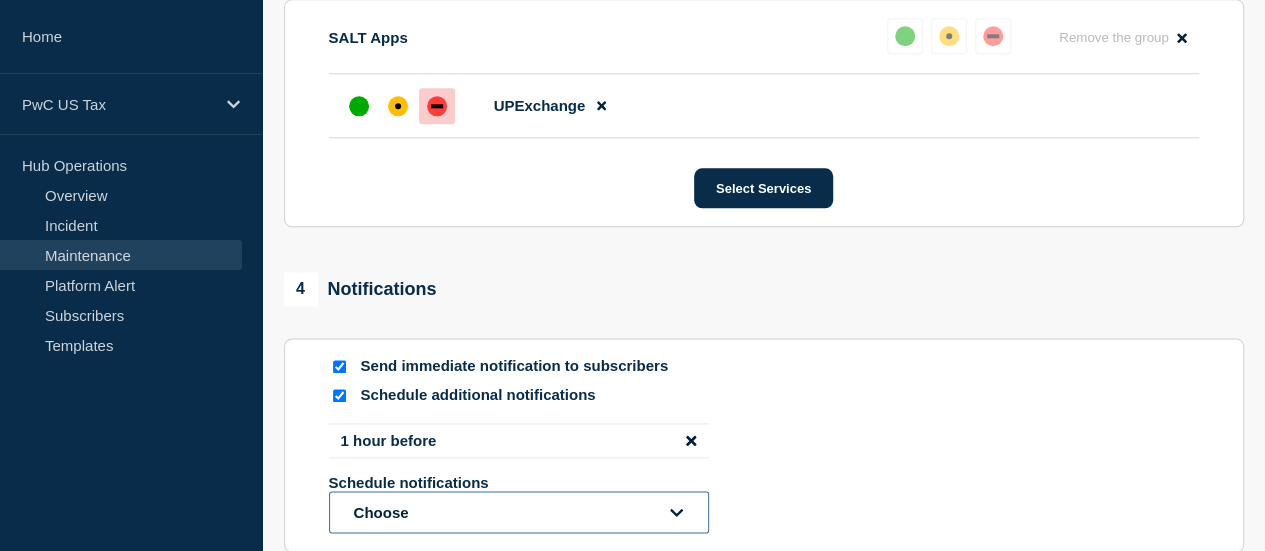 click on "Choose" 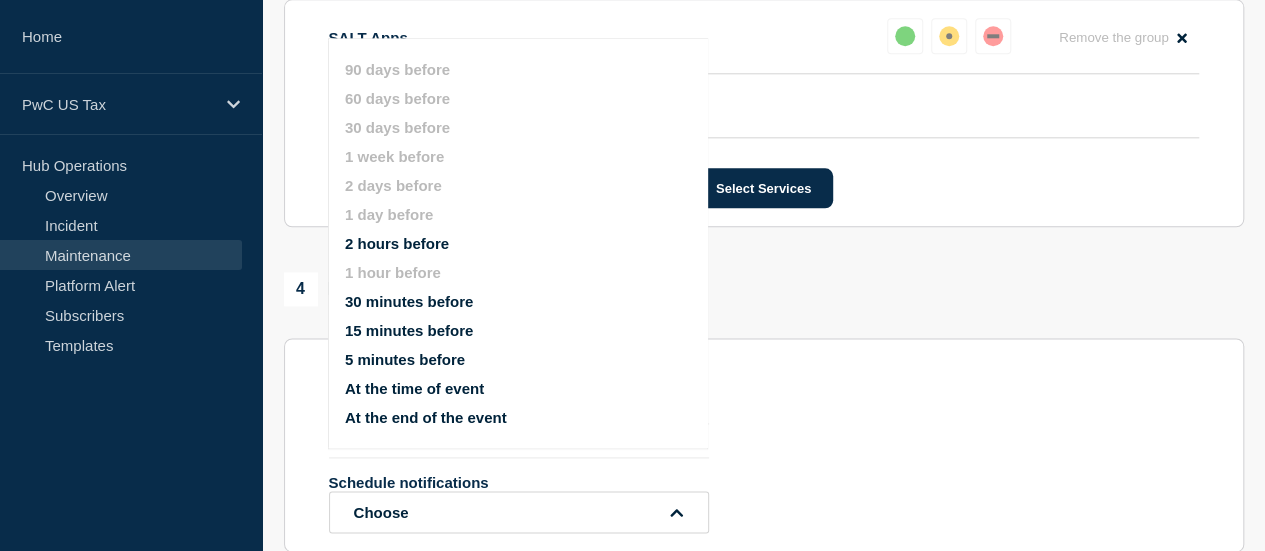 click on "At the time of event" at bounding box center (414, 388) 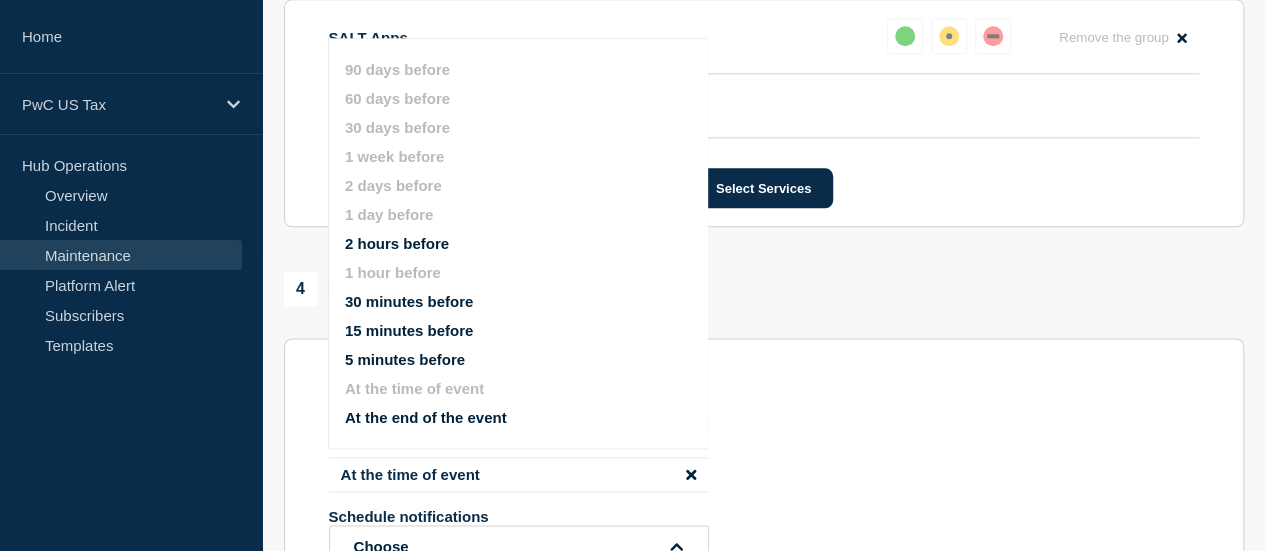 click on "1 hour before  At the time of event  Schedule notifications Choose  90 days before 60 days before 30 days before 1 week before 2 days before 1 day before 2 hours before 1 hour before 30 minutes before 15 minutes before 5 minutes before At the time of event At the end of the event" at bounding box center (764, 495) 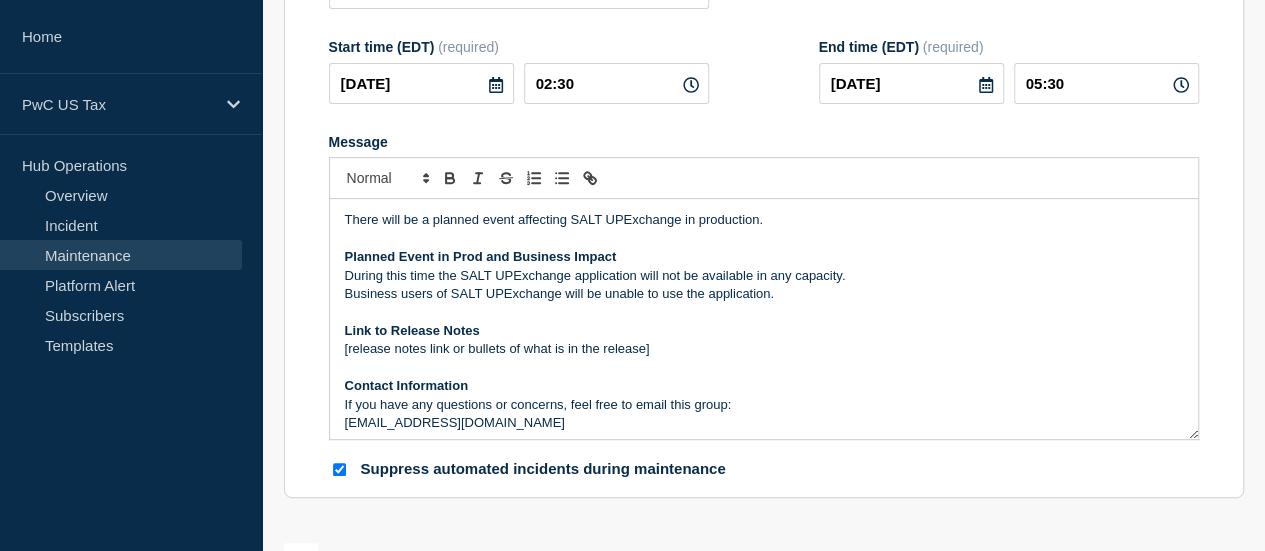 scroll, scrollTop: 288, scrollLeft: 0, axis: vertical 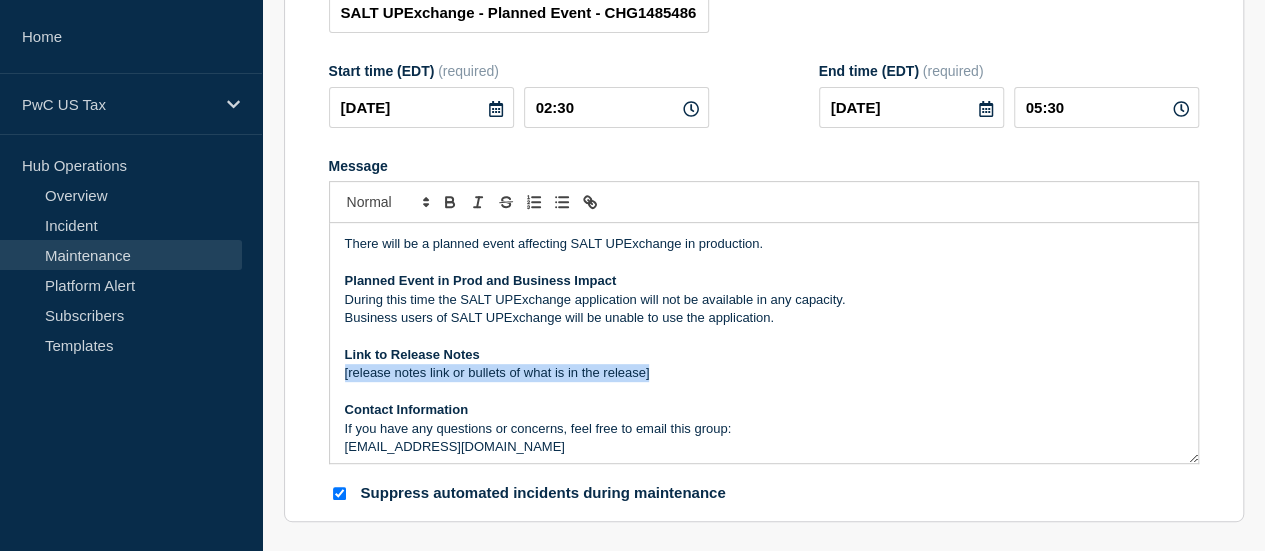 drag, startPoint x: 665, startPoint y: 376, endPoint x: 342, endPoint y: 377, distance: 323.00156 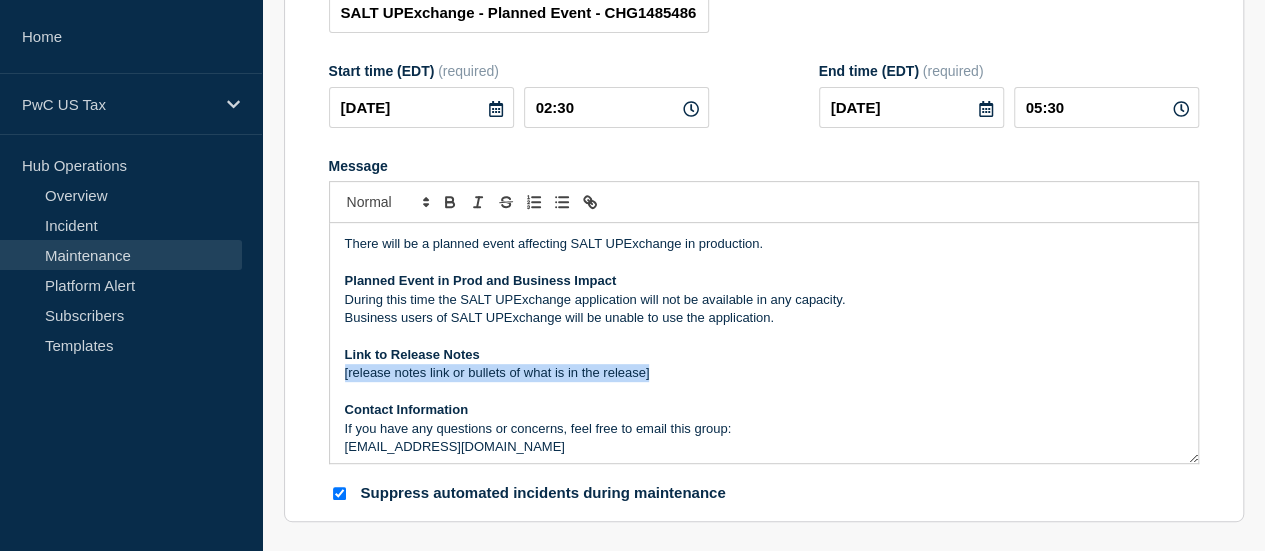 click on "There will be a planned event affecting SALT UPExchange in production. Planned Event in Prod and Business Impact During this time the SALT UPExchange application will not be available in any capacity. Business users of SALT UPExchange will be unable to use the application. Link to Release Notes [release notes link or bullets of what is in the release] Contact Information If you have any questions or concerns, feel free to email this group:  us_it-ops-tax-app-spt-upexchange@pwc.com For urgent issues, please call the help desk at 1-877-PwC-Help We appreciate your patience with this scheduled event." at bounding box center [764, 343] 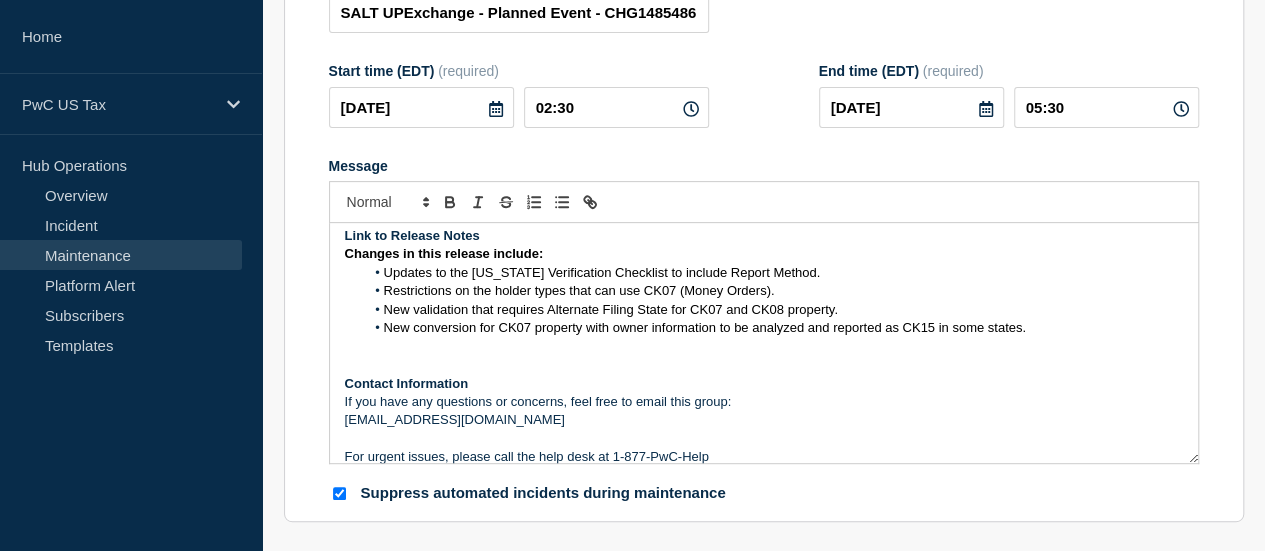 scroll, scrollTop: 122, scrollLeft: 0, axis: vertical 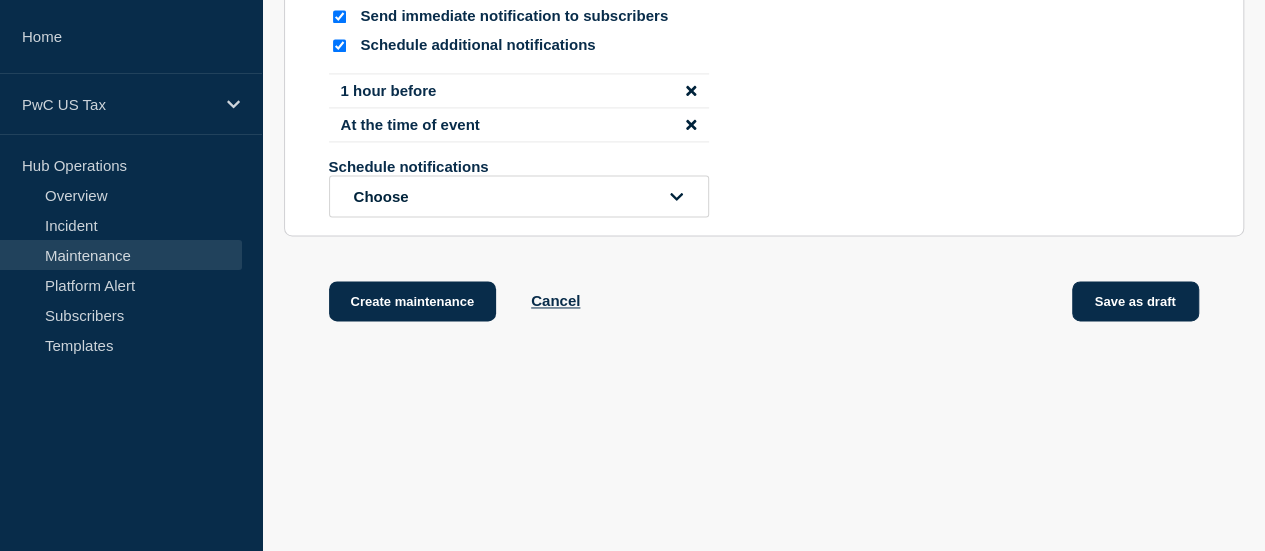 click on "Save as draft" at bounding box center (1135, 301) 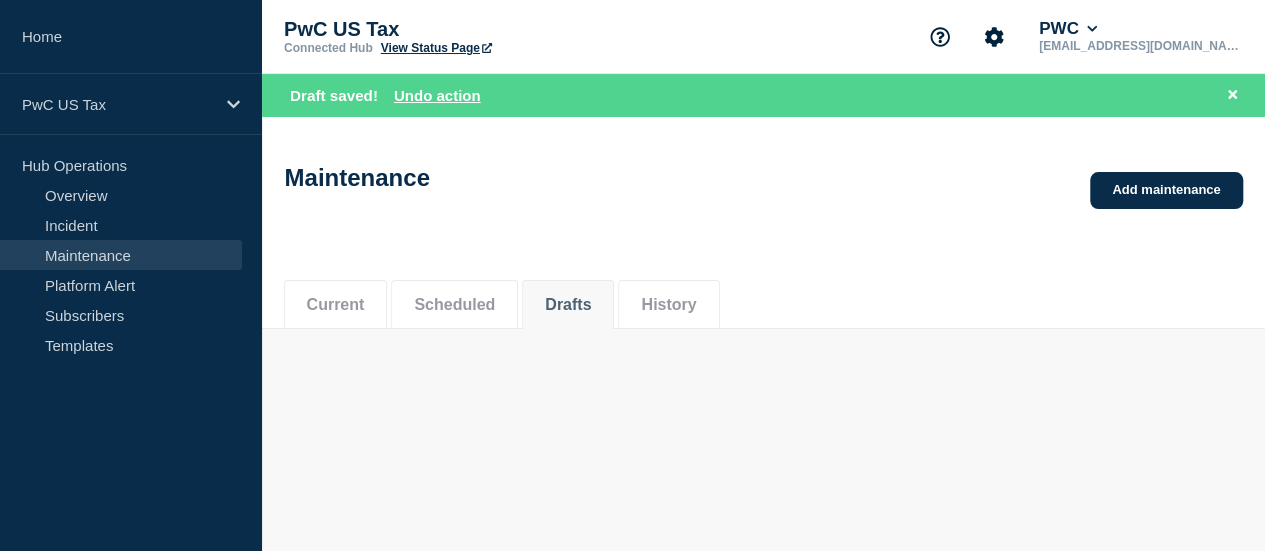 scroll, scrollTop: 0, scrollLeft: 0, axis: both 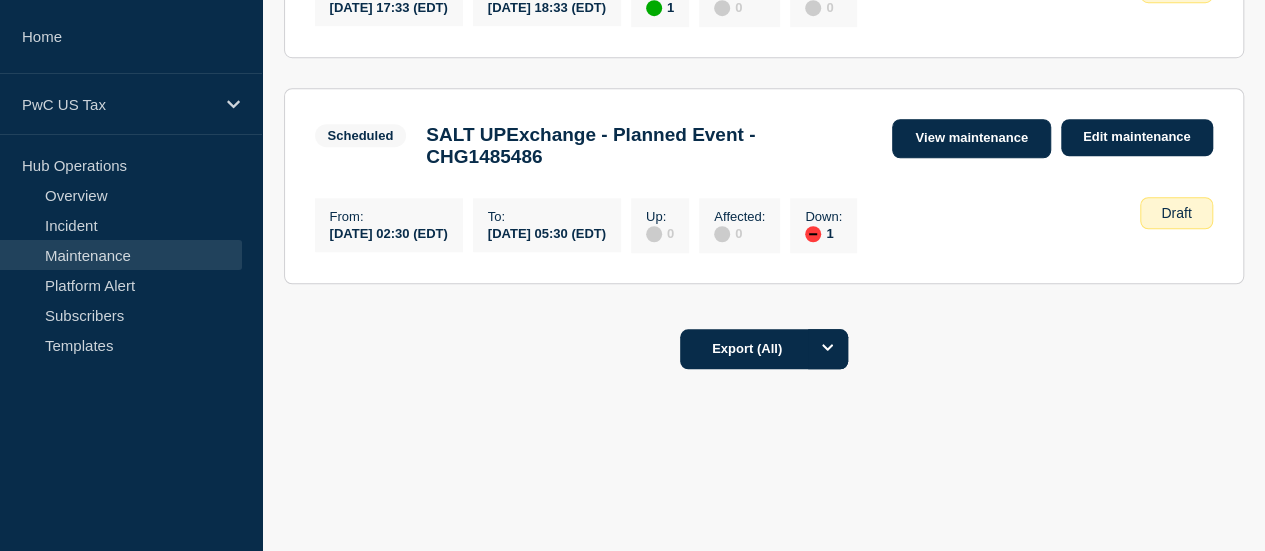 click on "View maintenance" at bounding box center (971, 138) 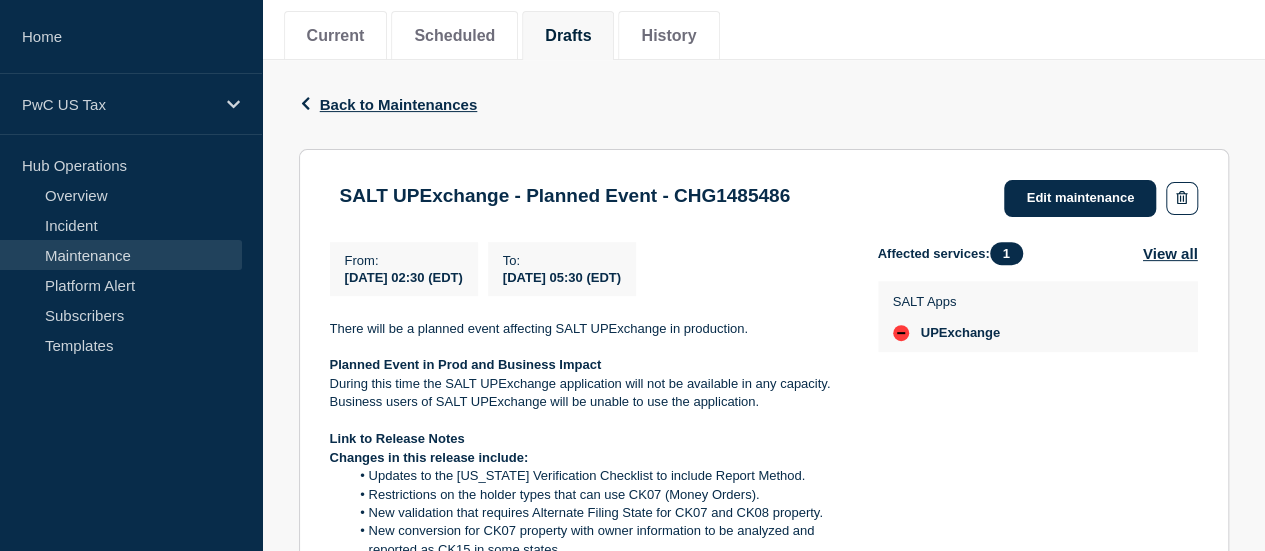 scroll, scrollTop: 256, scrollLeft: 0, axis: vertical 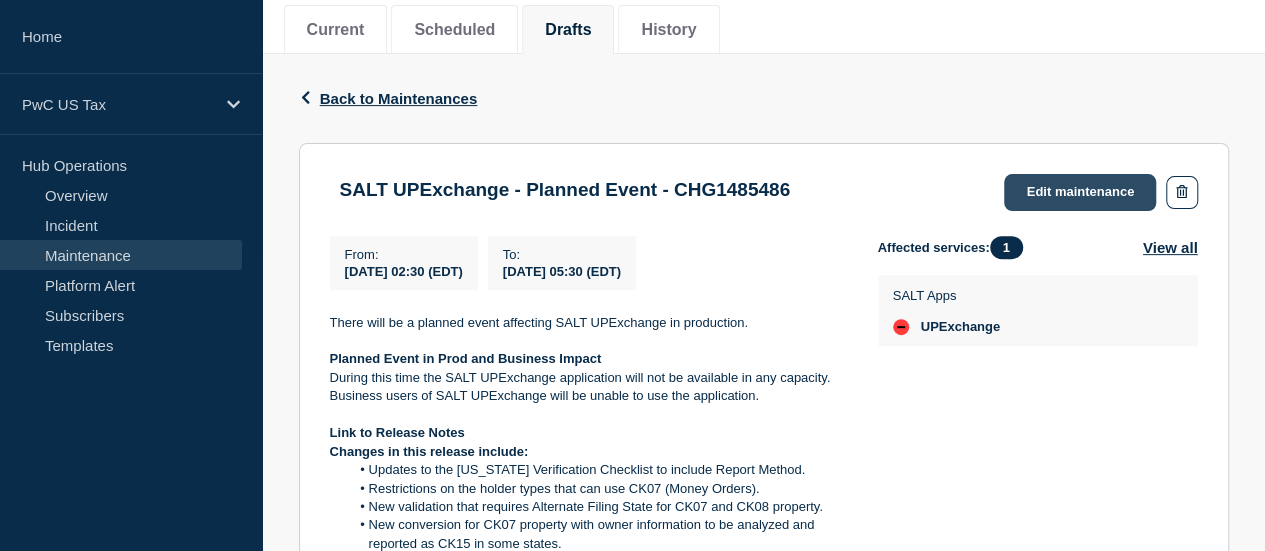 click on "Edit maintenance" 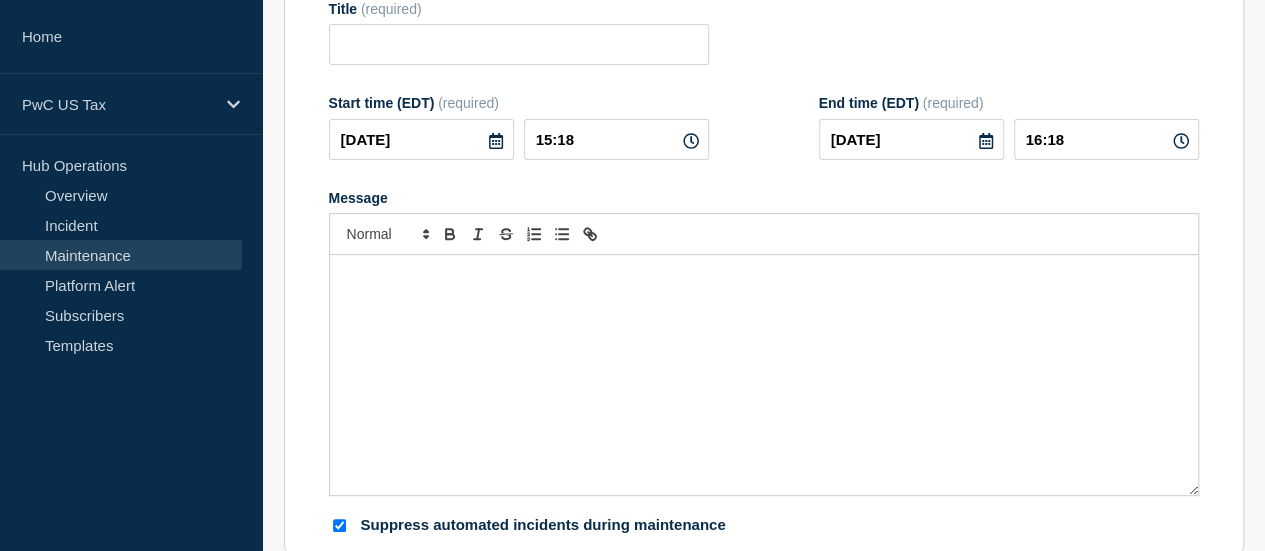 type on "SALT UPExchange - Planned Event - CHG1485486" 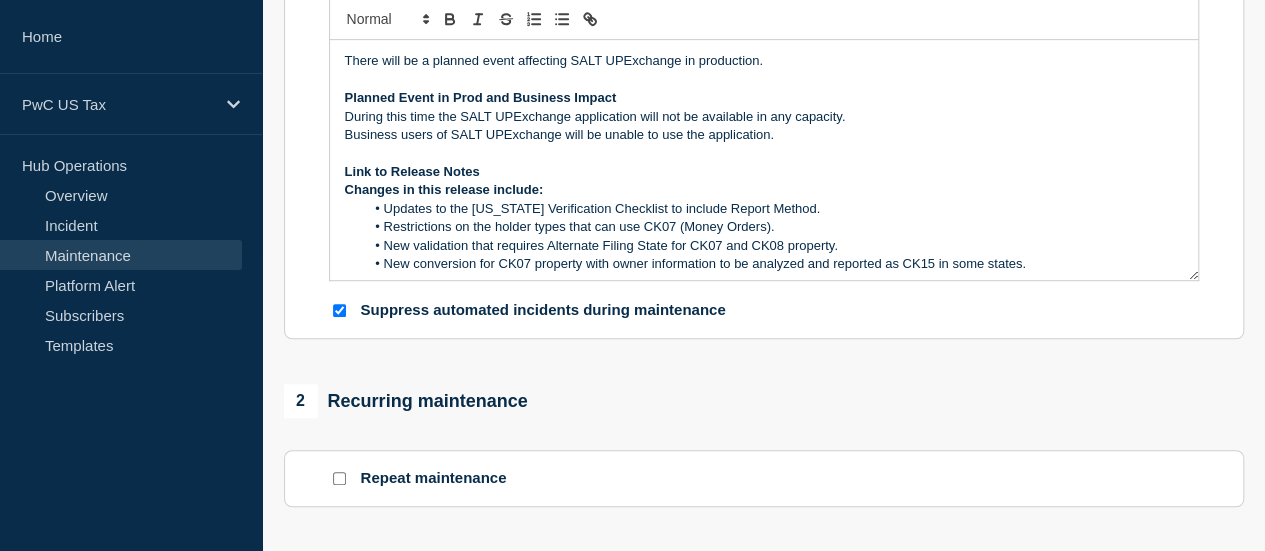 scroll, scrollTop: 498, scrollLeft: 0, axis: vertical 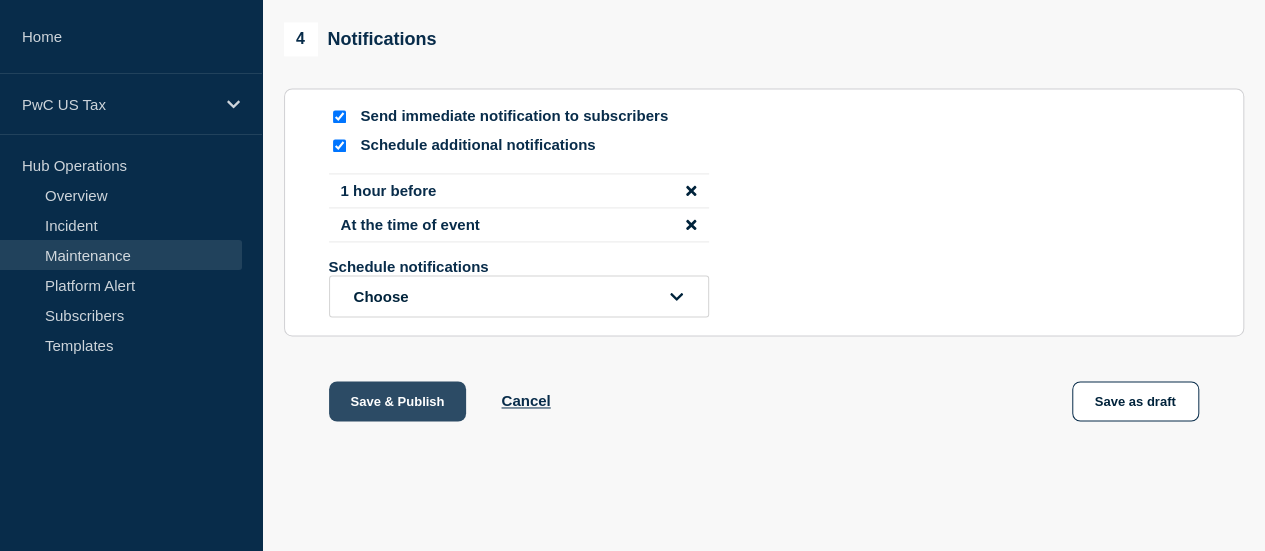 click on "Save & Publish" at bounding box center (398, 401) 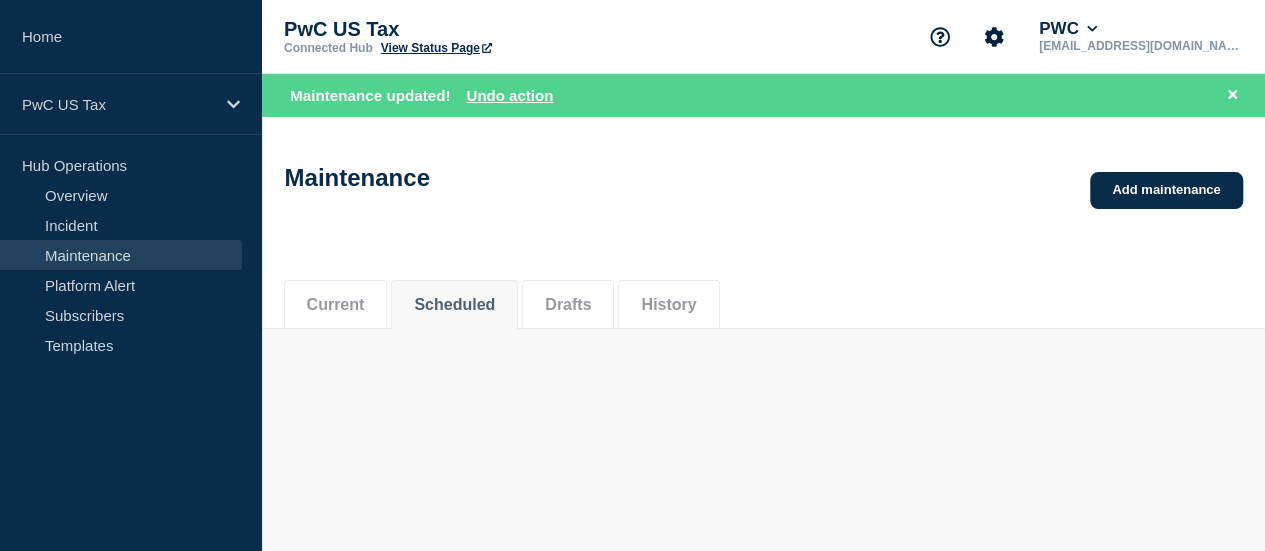 scroll, scrollTop: 0, scrollLeft: 0, axis: both 